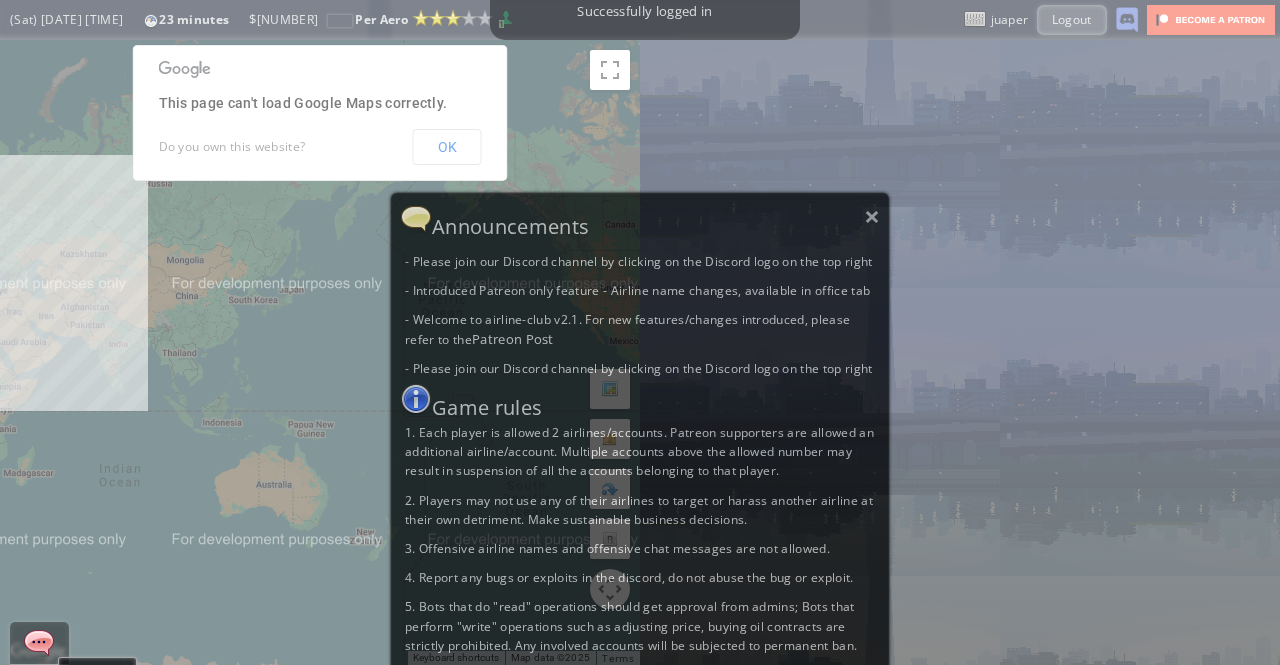 scroll, scrollTop: 0, scrollLeft: 0, axis: both 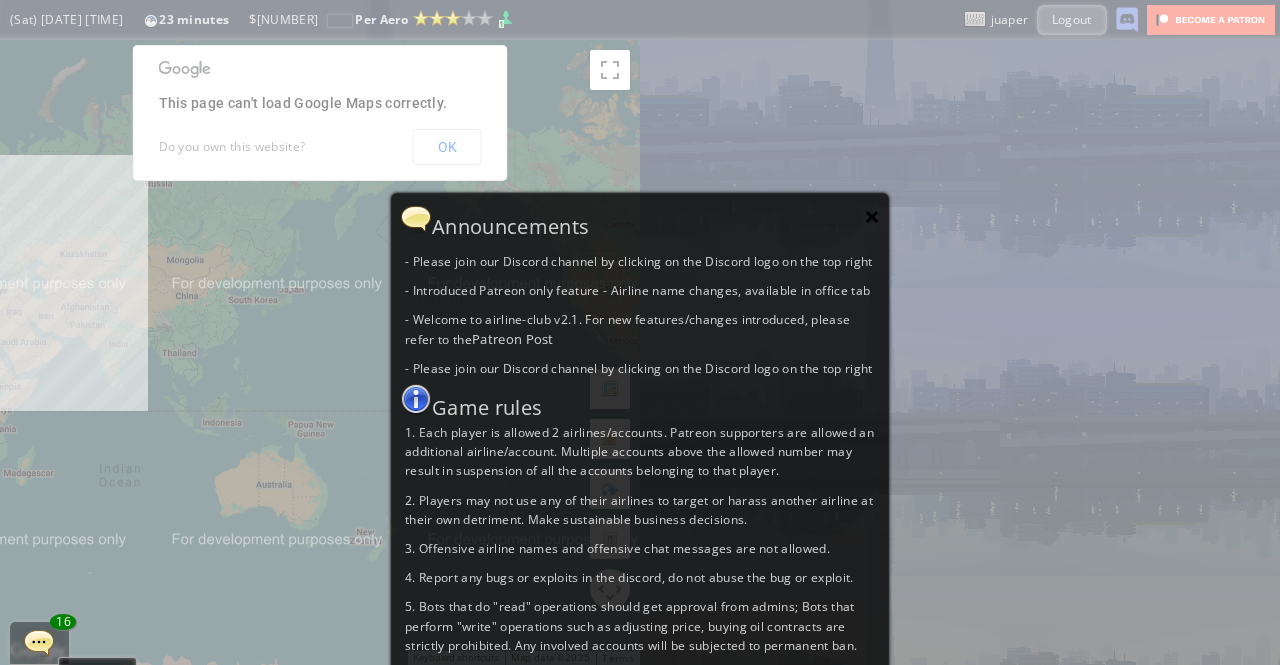click on "×" at bounding box center [872, 216] 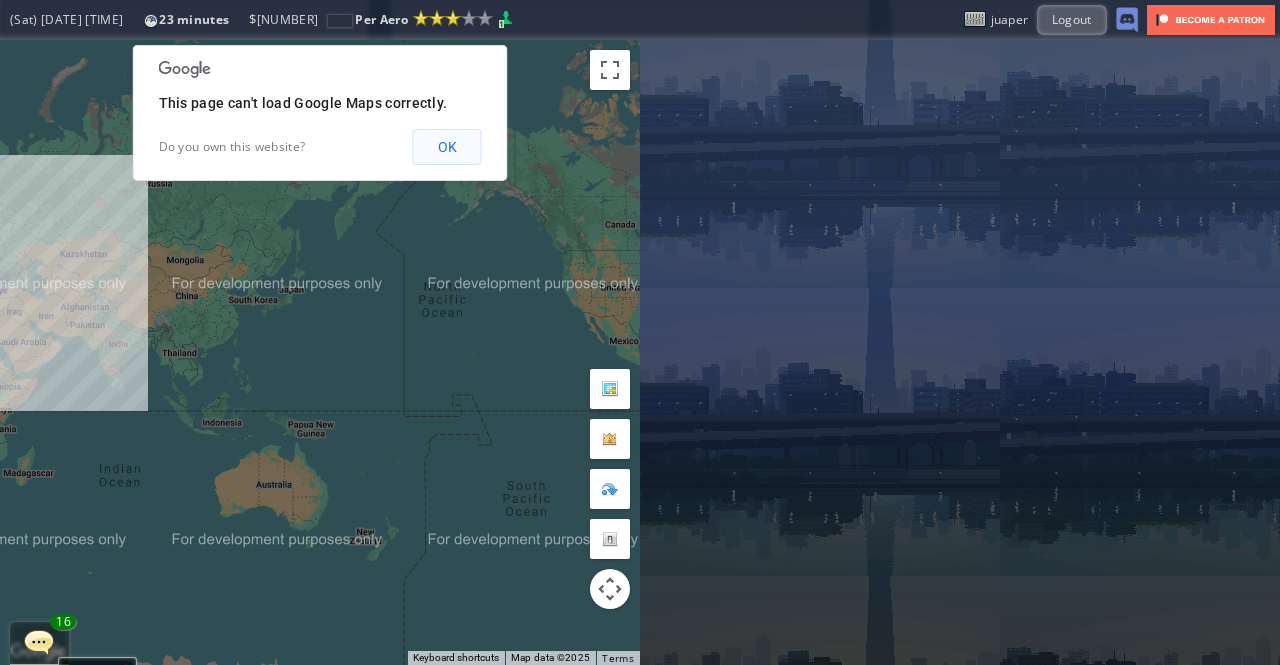 click on "OK" at bounding box center [447, 147] 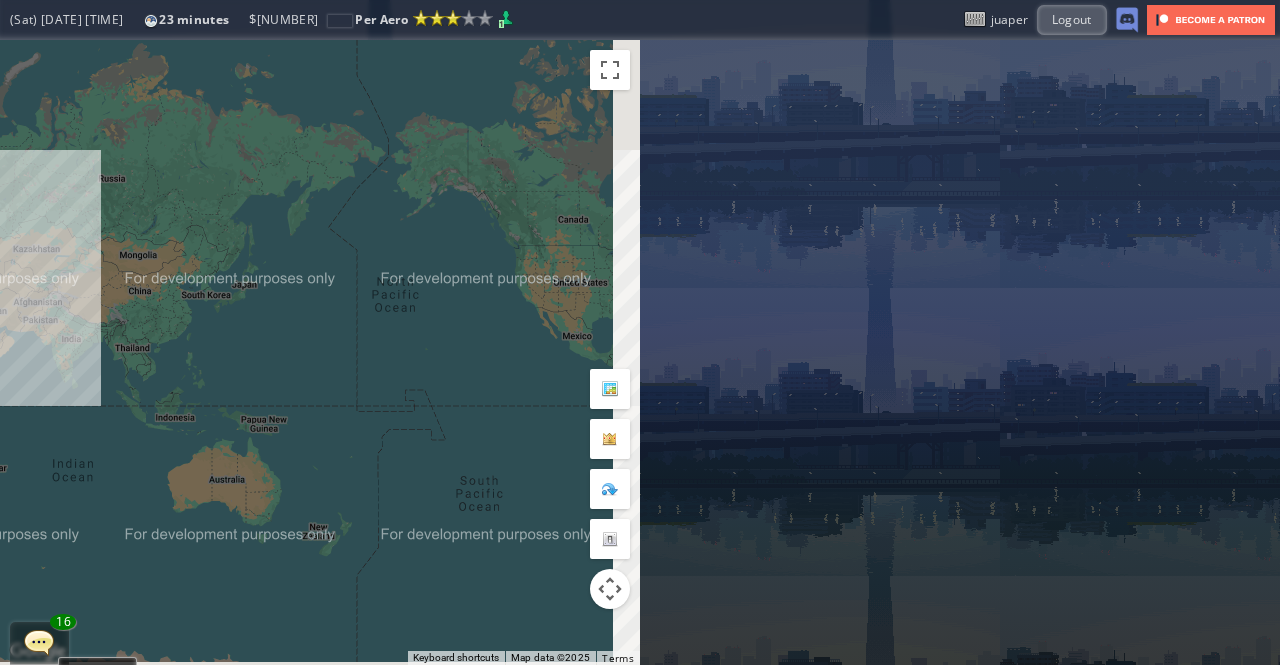 drag, startPoint x: 426, startPoint y: 379, endPoint x: 345, endPoint y: 363, distance: 82.565125 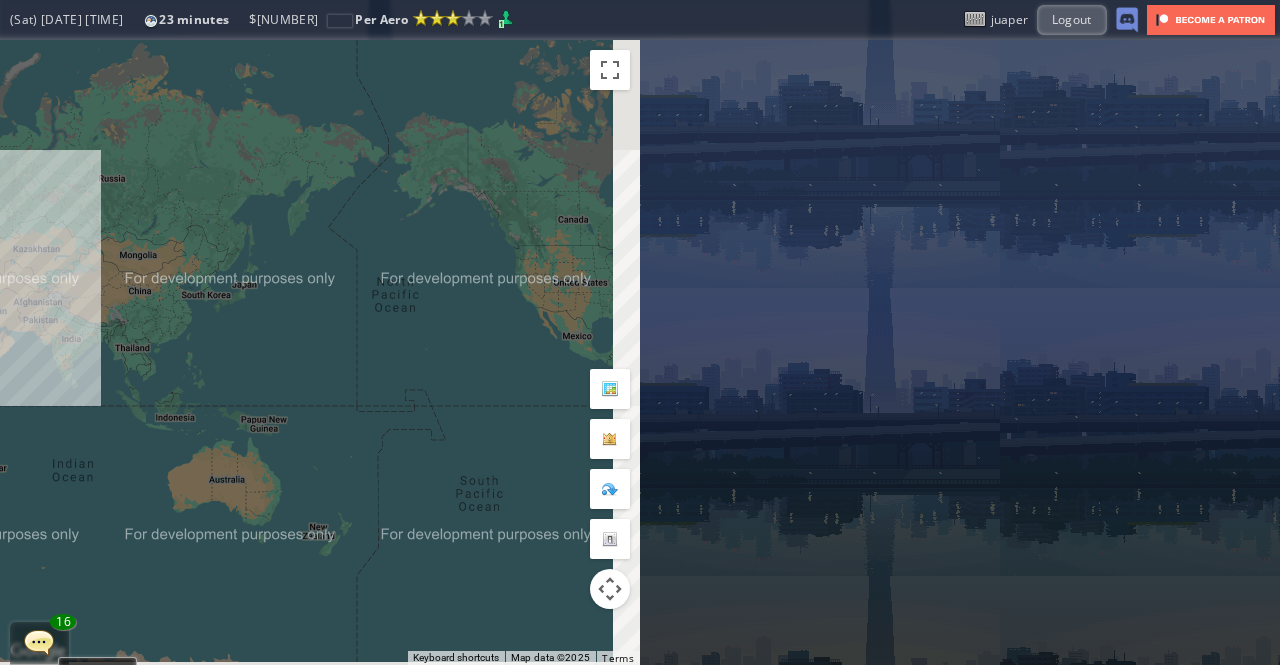 click on "To navigate, press the arrow keys." at bounding box center [320, 352] 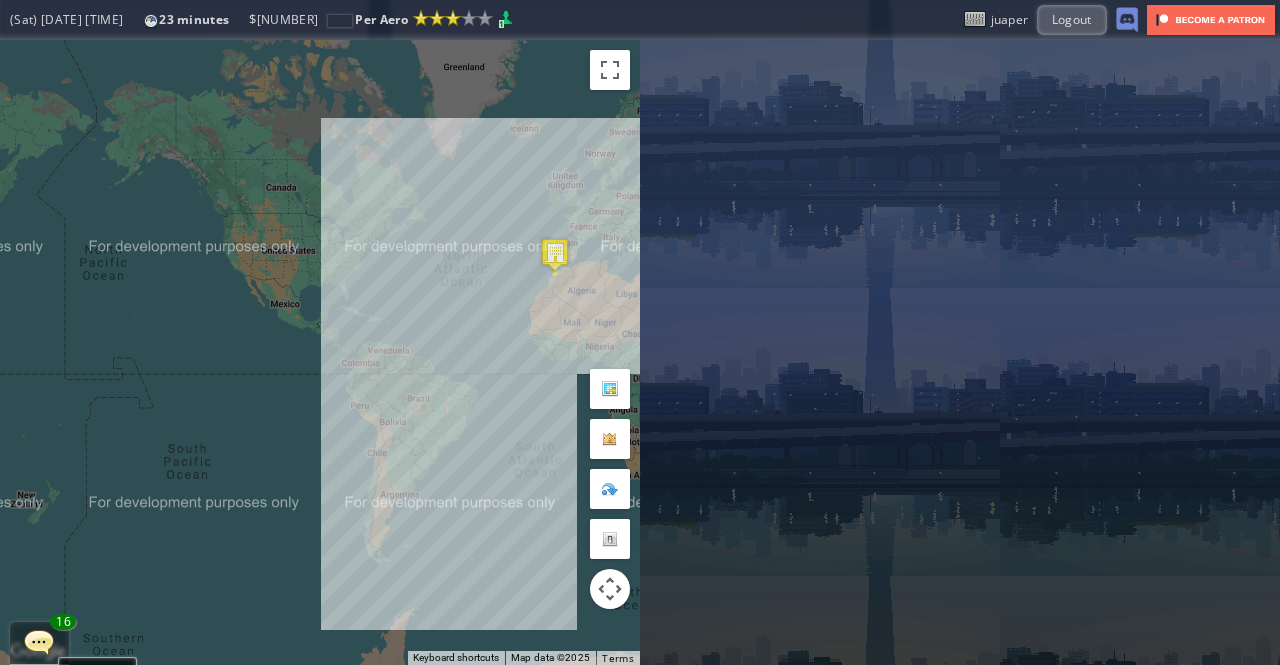 drag, startPoint x: 474, startPoint y: 268, endPoint x: 348, endPoint y: 283, distance: 126.88972 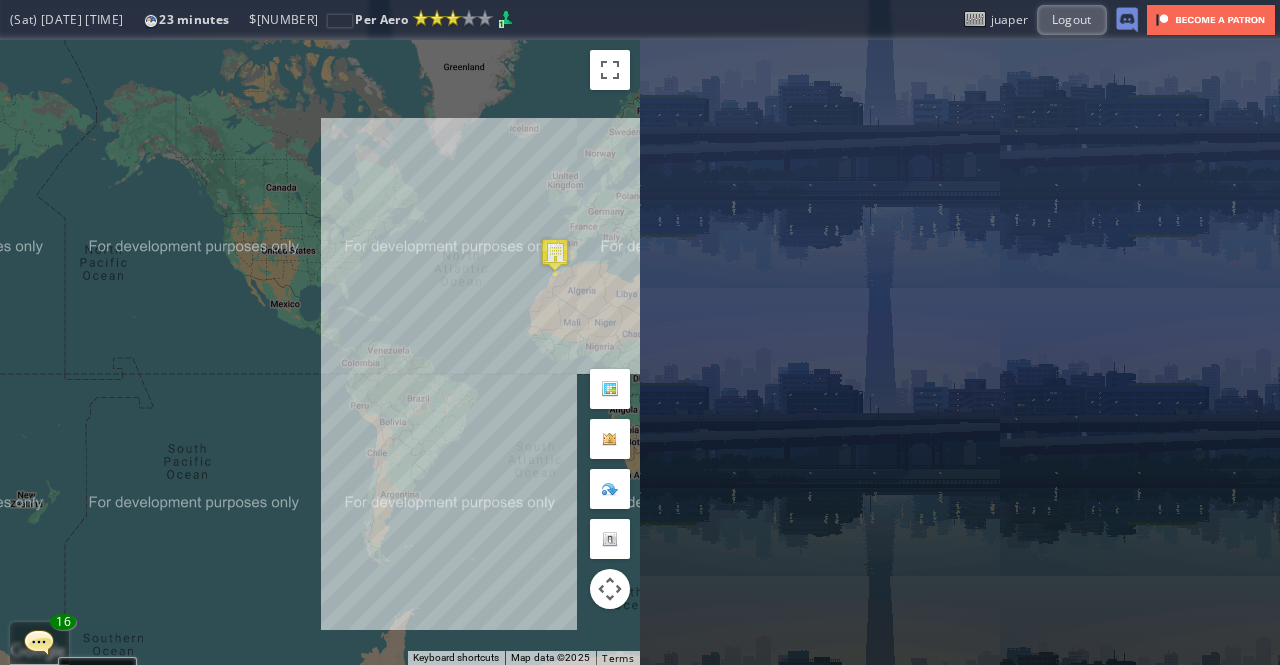 click on "To navigate, press the arrow keys." at bounding box center (320, 352) 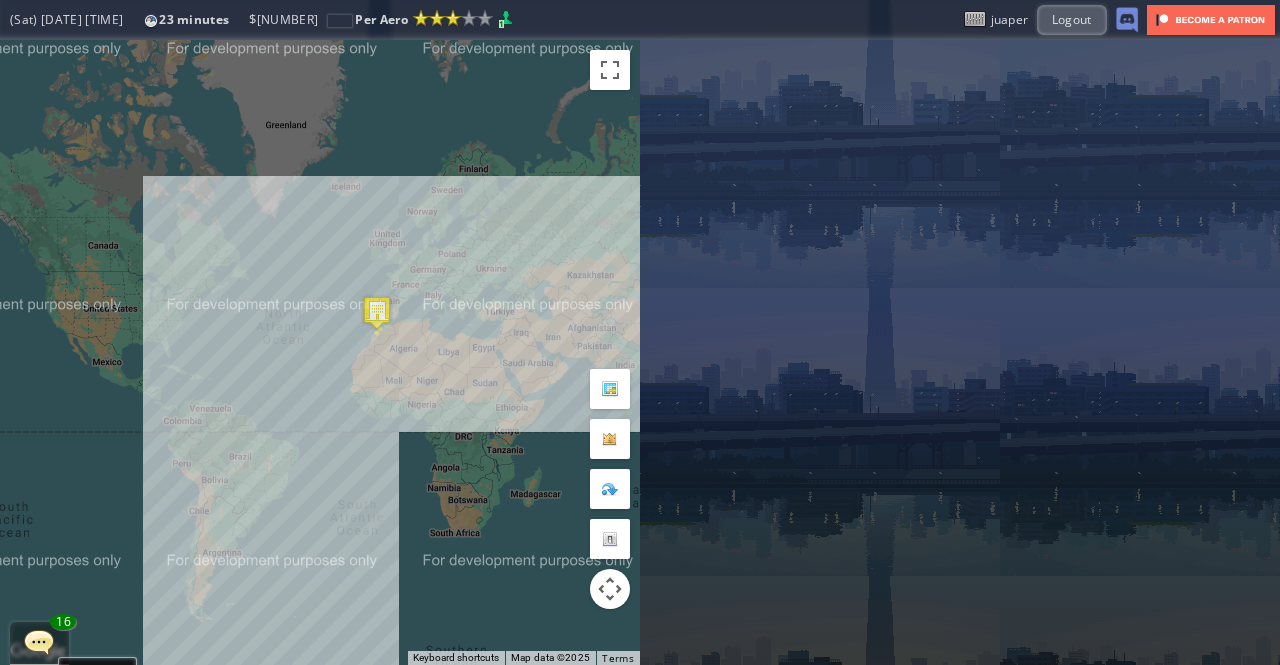 drag, startPoint x: 414, startPoint y: 173, endPoint x: 337, endPoint y: 211, distance: 85.86617 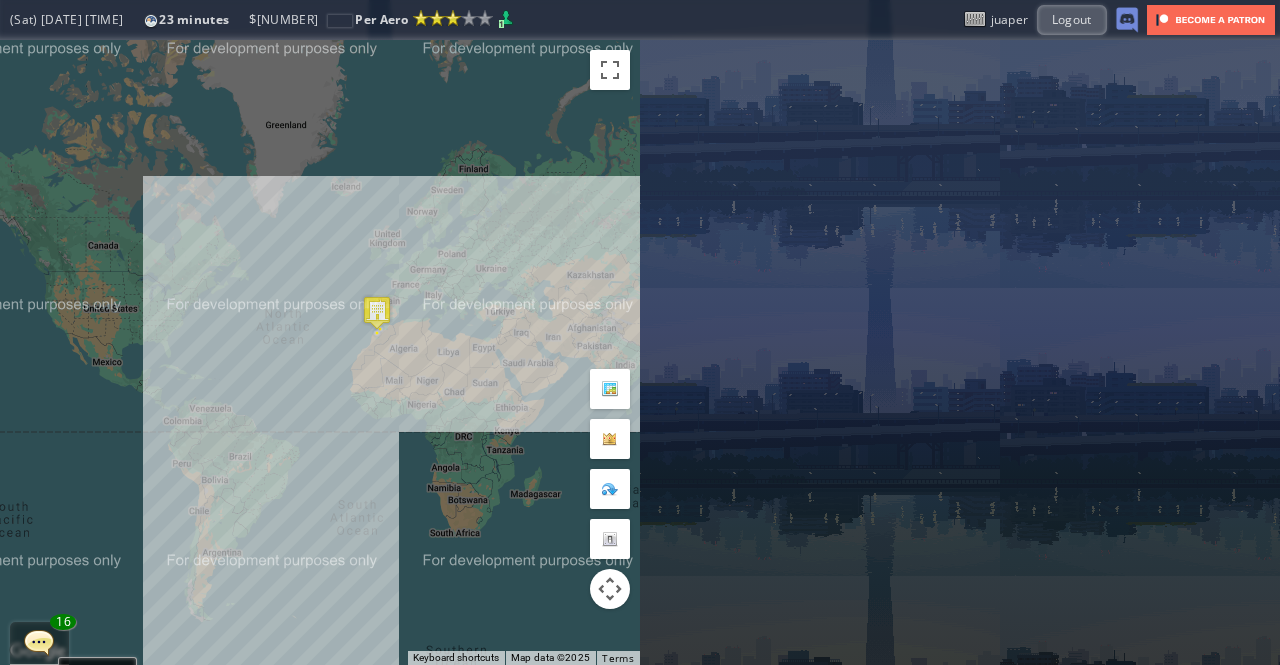click on "To navigate, press the arrow keys." at bounding box center (320, 352) 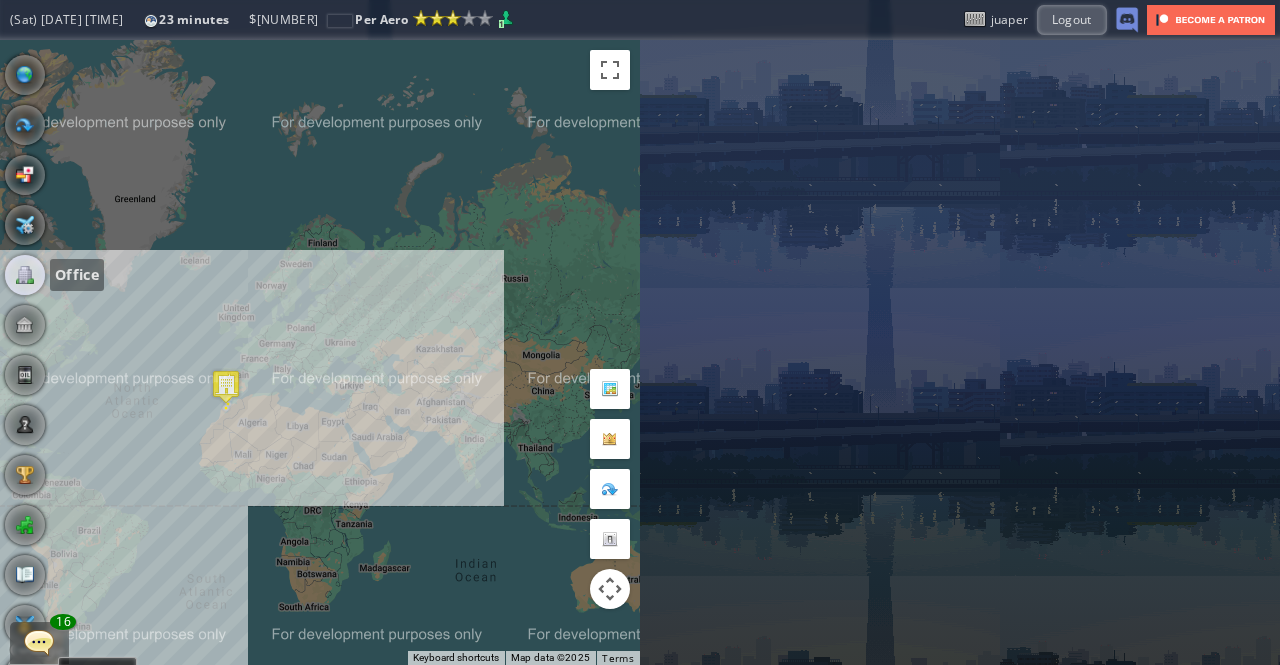 click at bounding box center (25, 275) 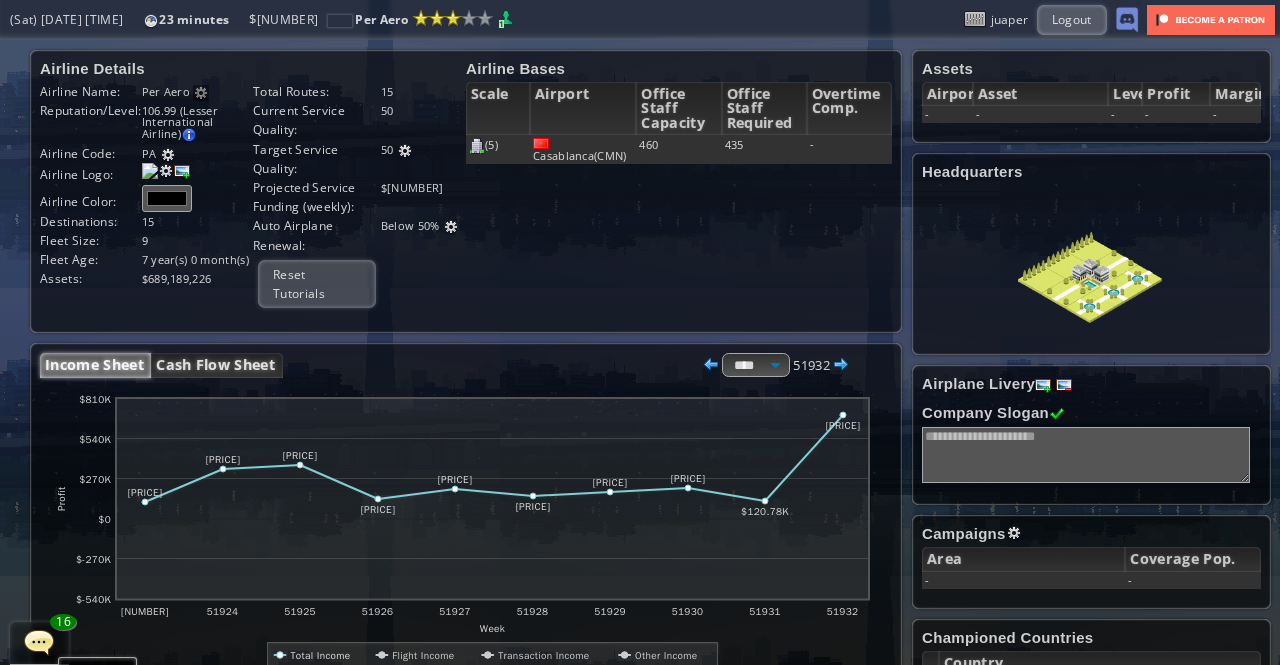 click on "Cash Flow Sheet" at bounding box center (217, 365) 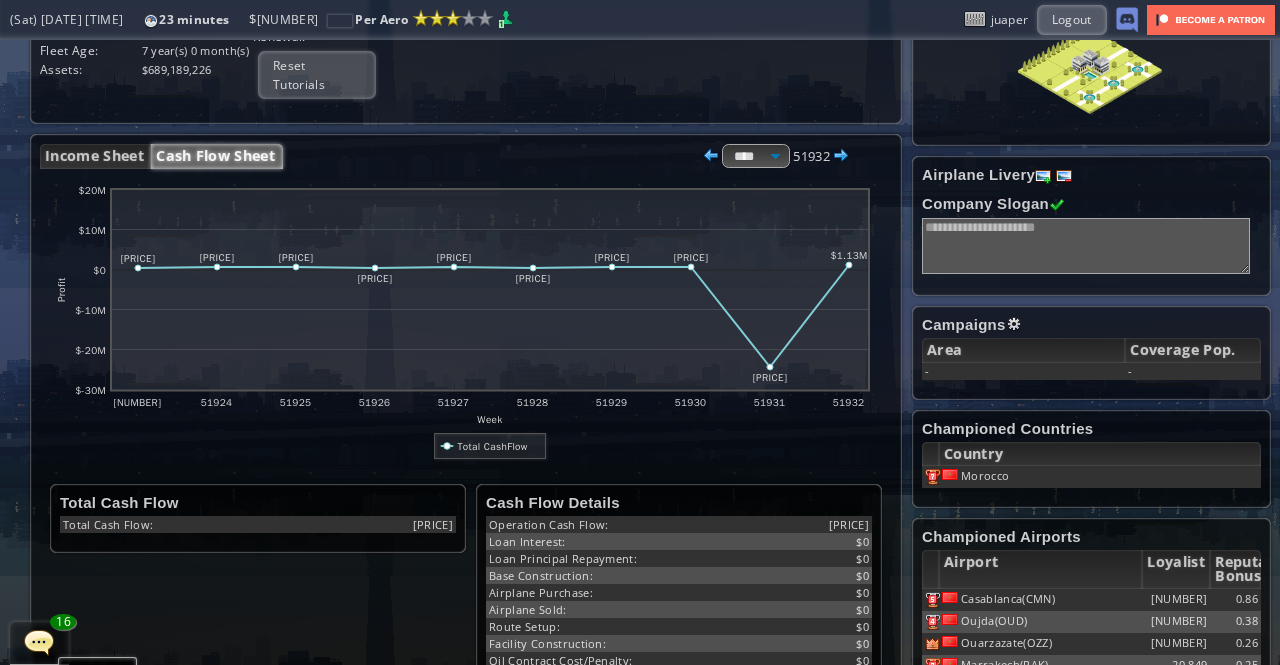 scroll, scrollTop: 0, scrollLeft: 0, axis: both 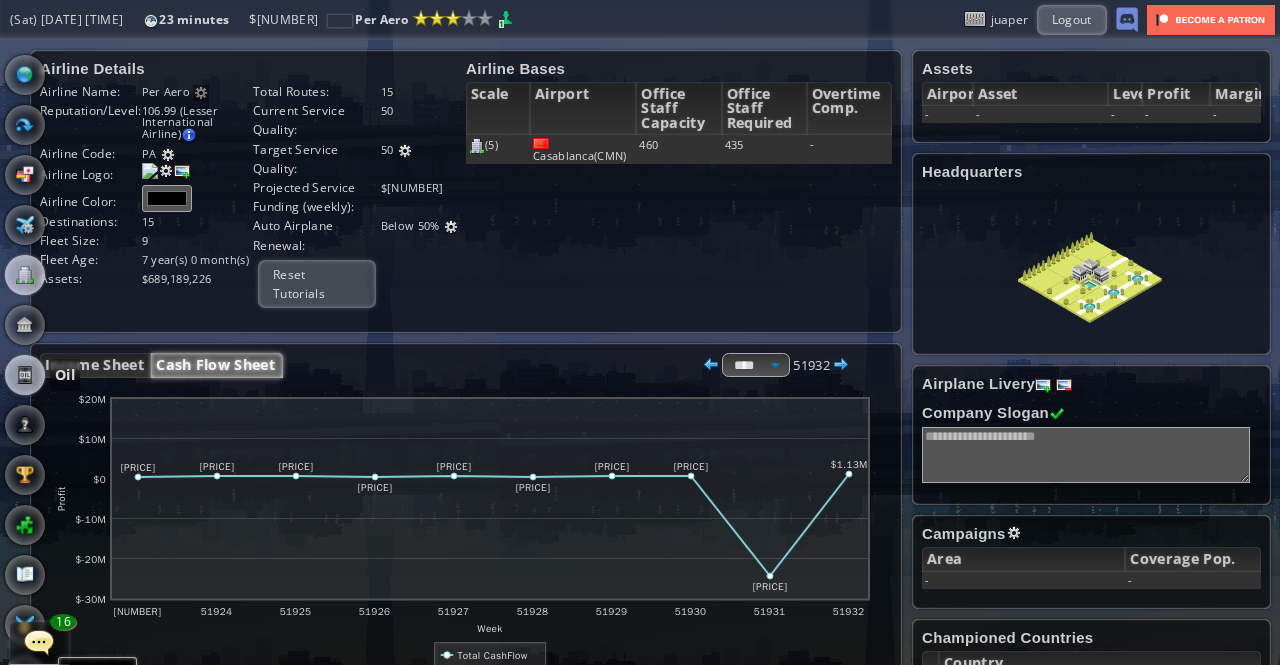 click at bounding box center (25, 375) 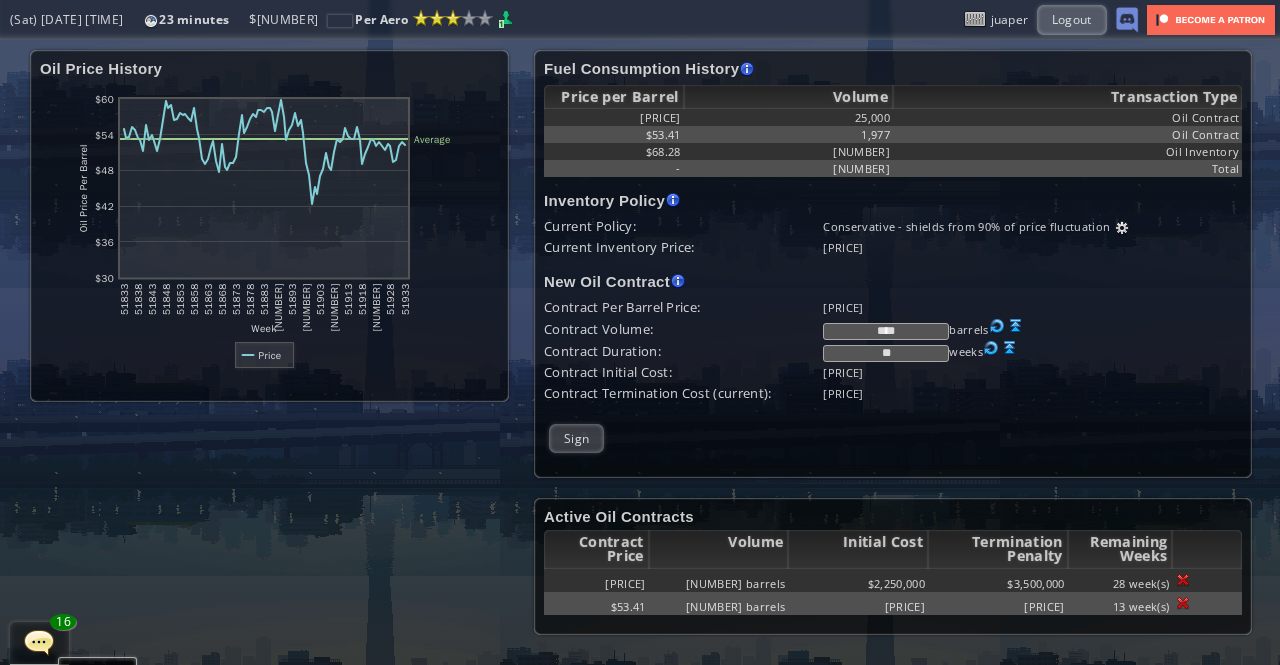 click on "****" at bounding box center (886, 331) 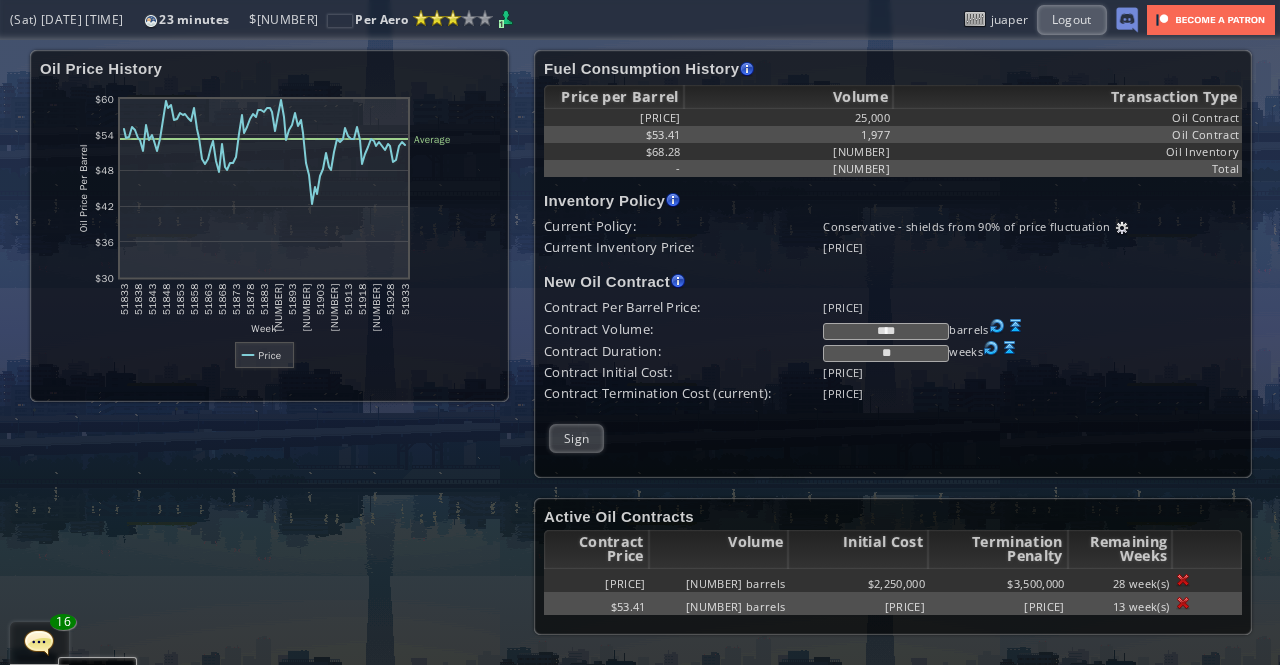 click on "****" at bounding box center [886, 331] 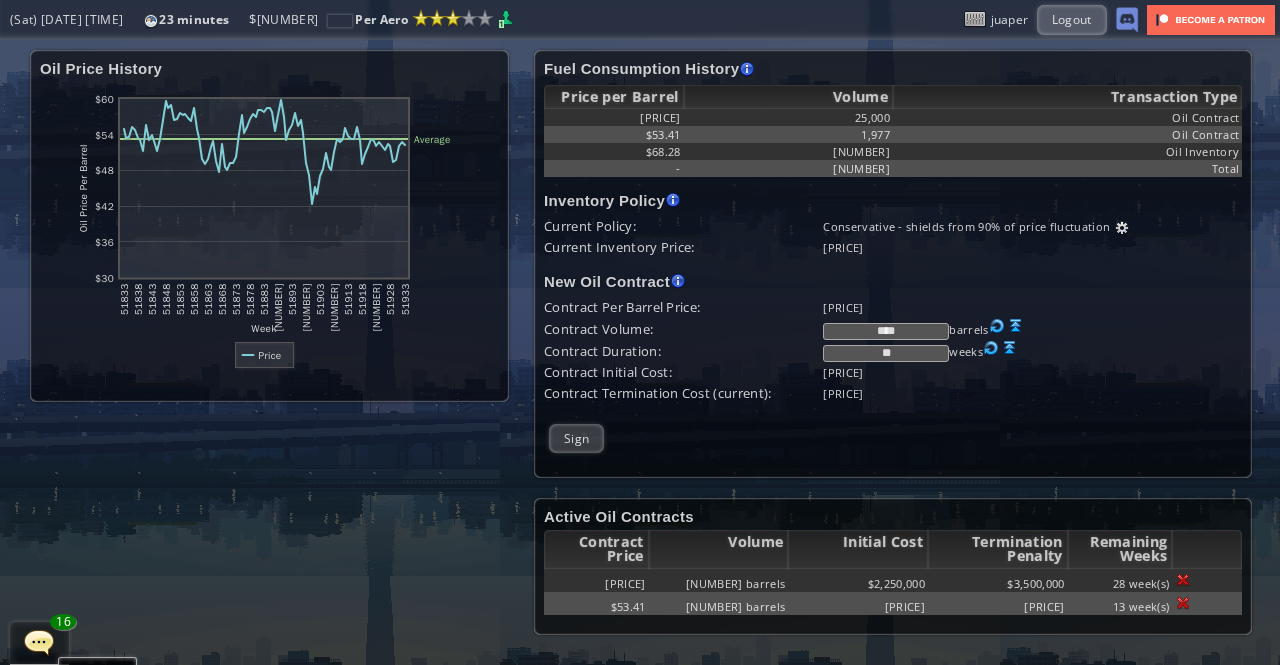 click on "****" at bounding box center [886, 331] 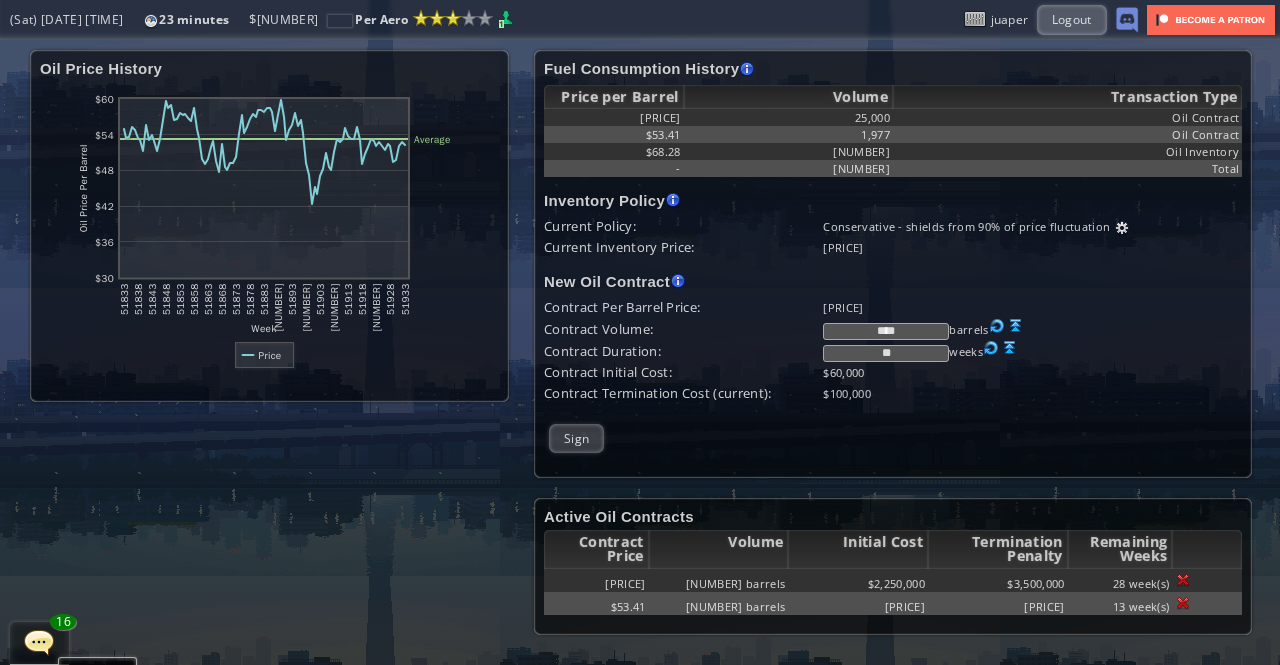 type on "****" 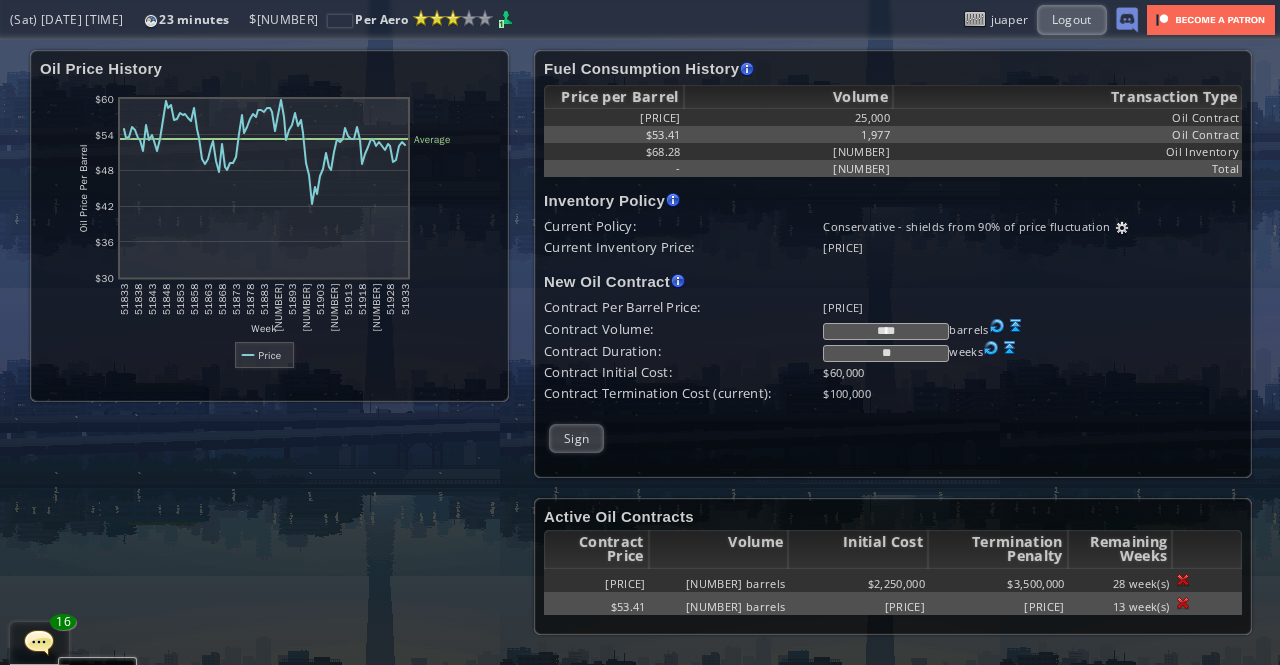 click on "**" at bounding box center [886, 353] 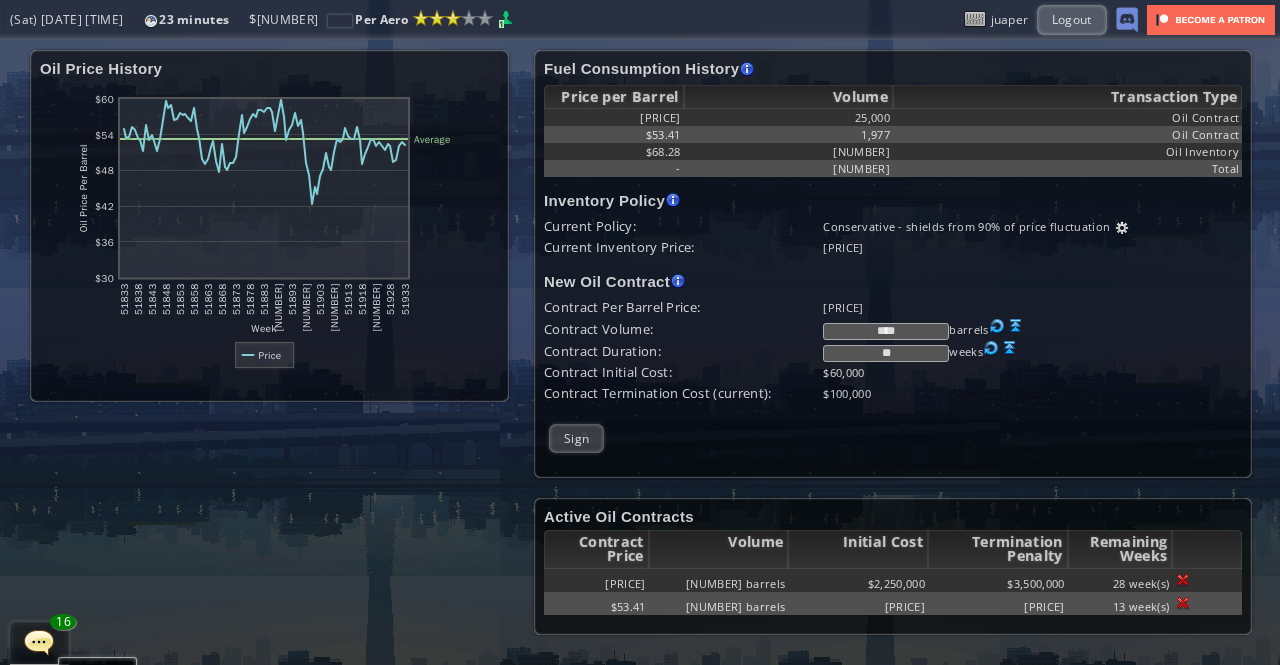 click on "**" at bounding box center (886, 353) 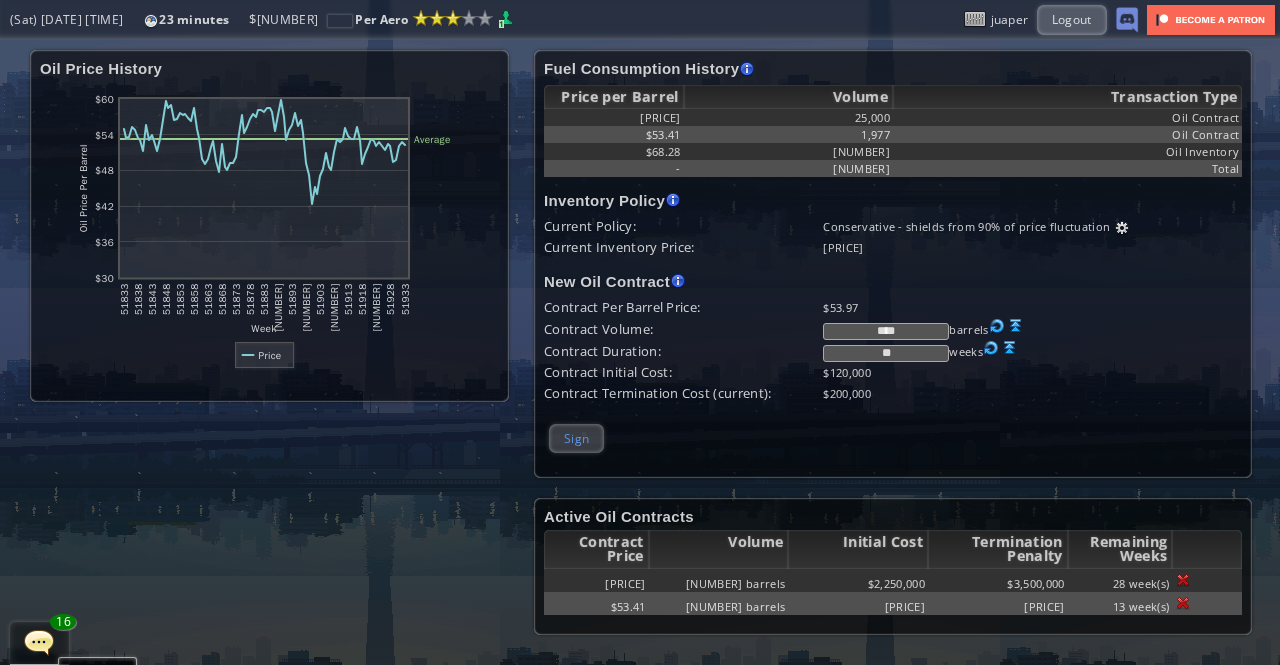 type on "**" 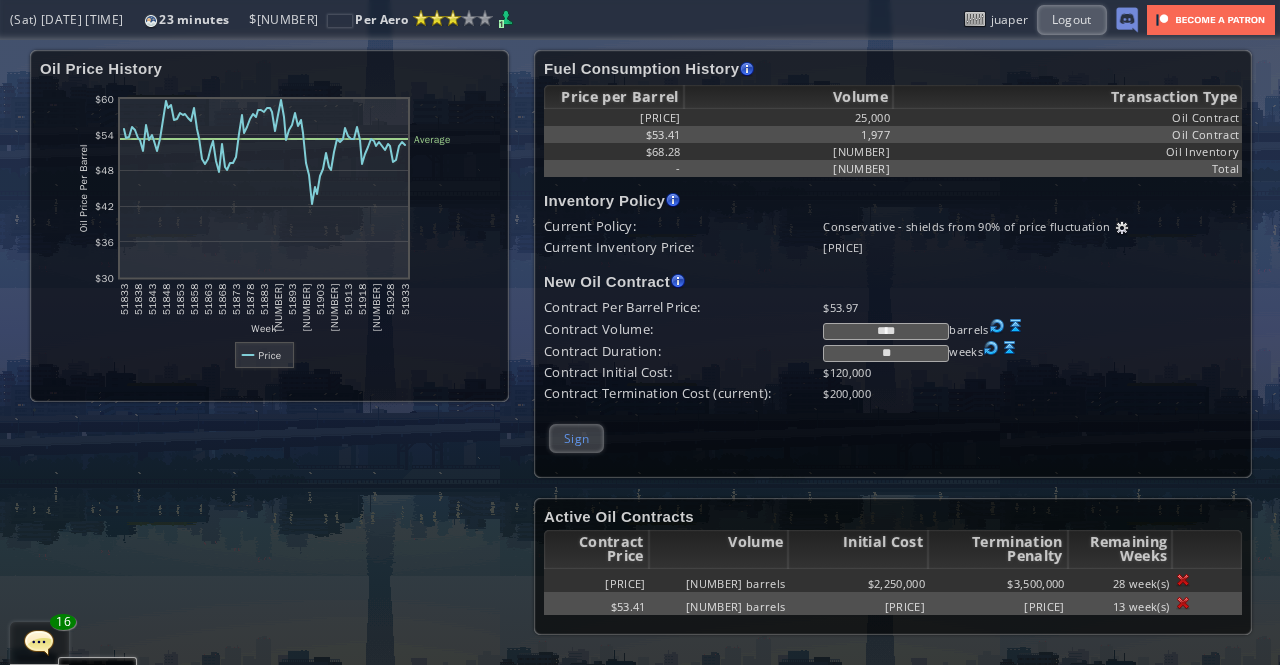 click on "Sign" at bounding box center (576, 438) 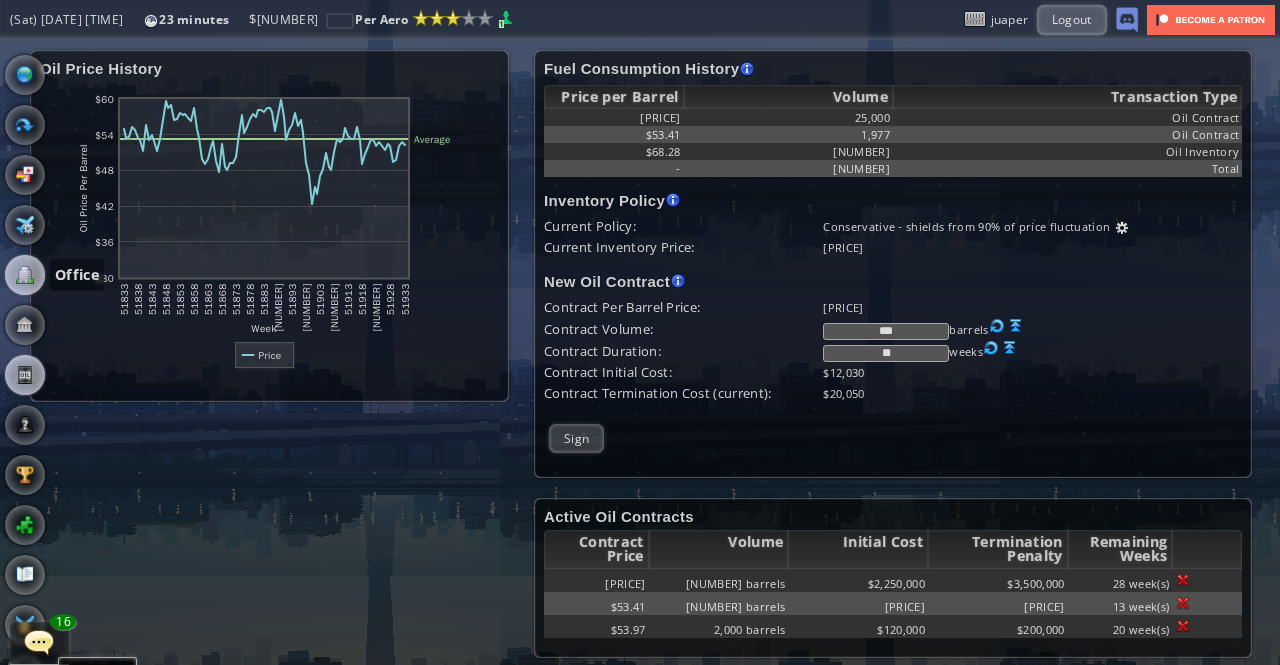 click at bounding box center [25, 275] 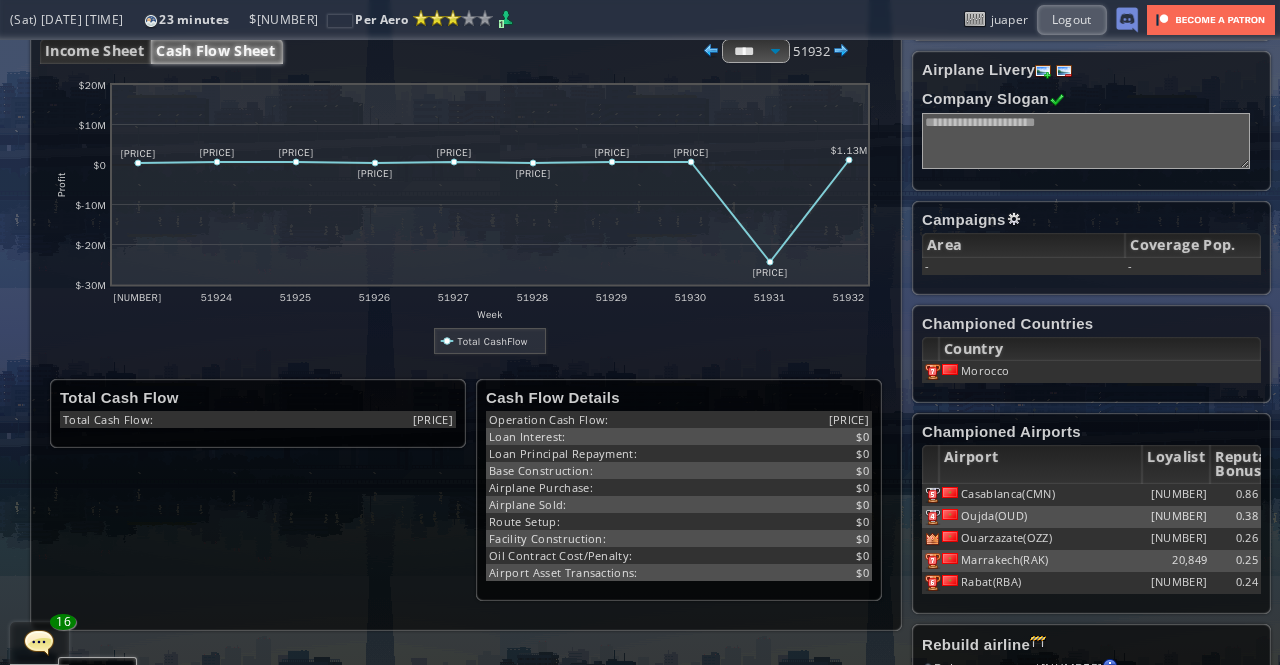 scroll, scrollTop: 200, scrollLeft: 0, axis: vertical 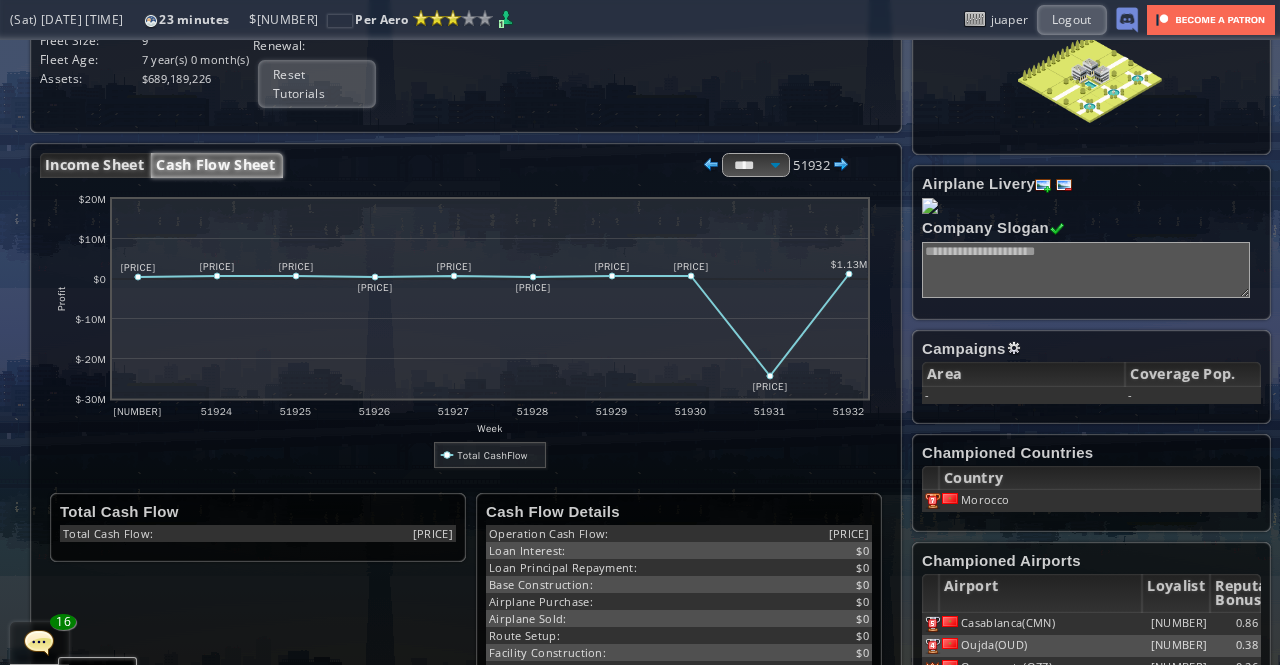 click on "Income Sheet" at bounding box center [95, 165] 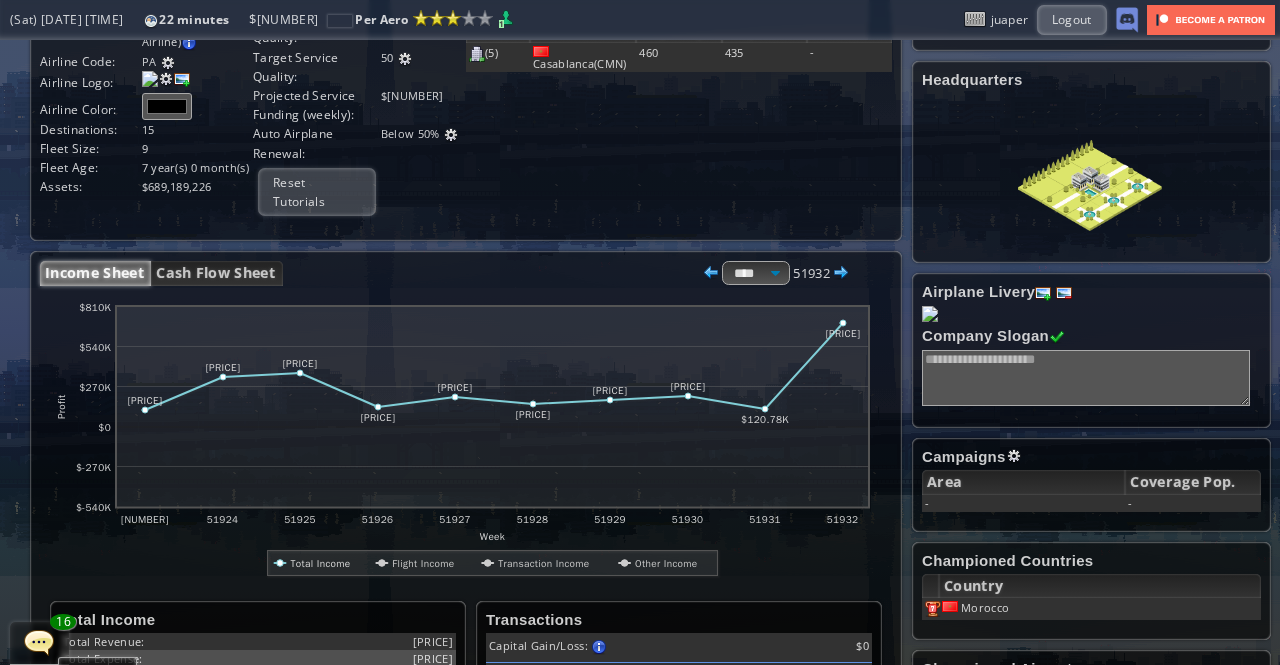 scroll, scrollTop: 0, scrollLeft: 0, axis: both 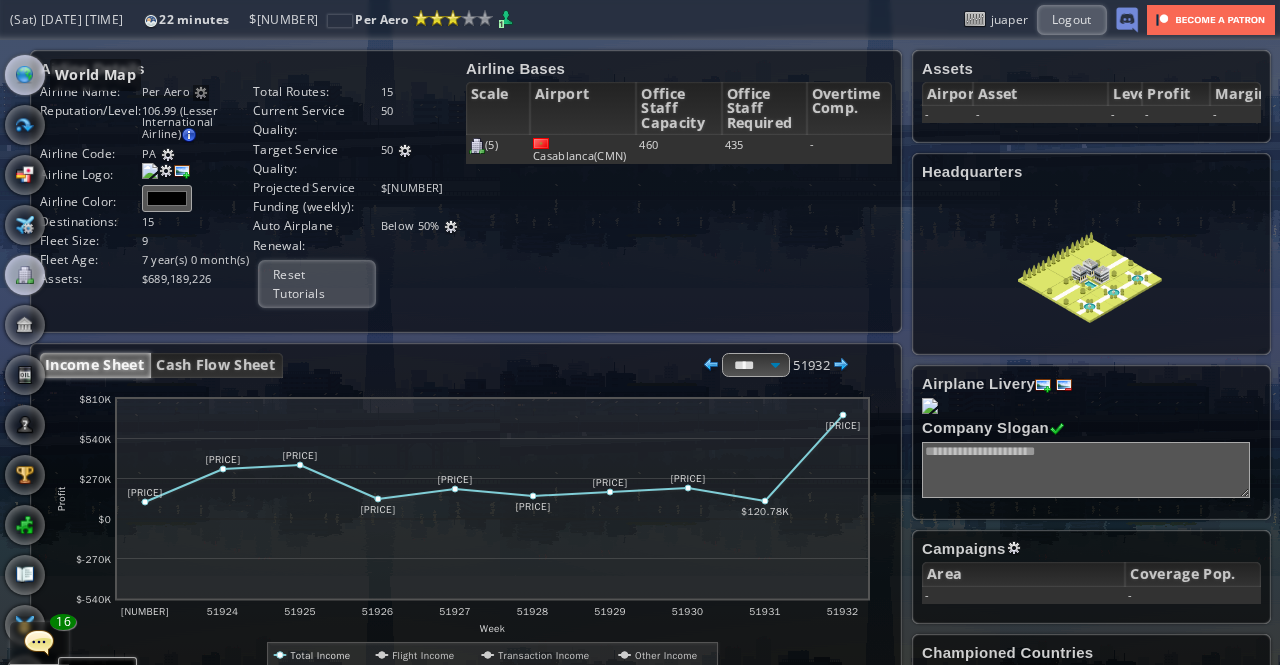 click at bounding box center (25, 75) 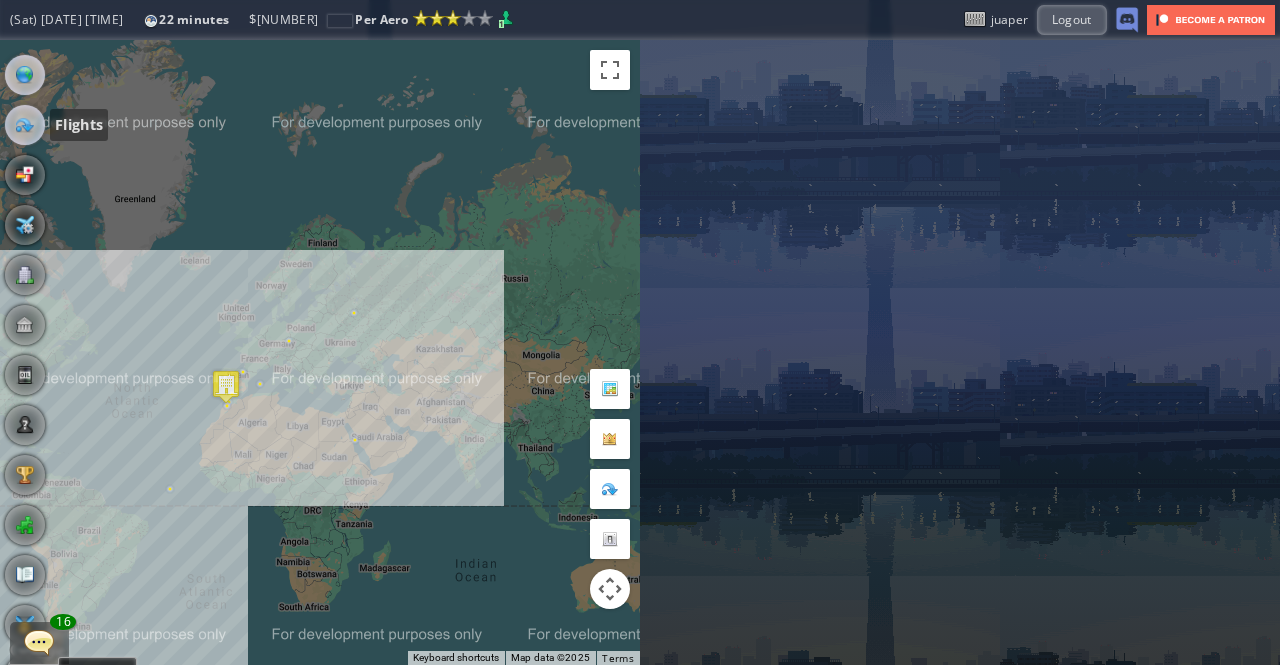 click at bounding box center [25, 125] 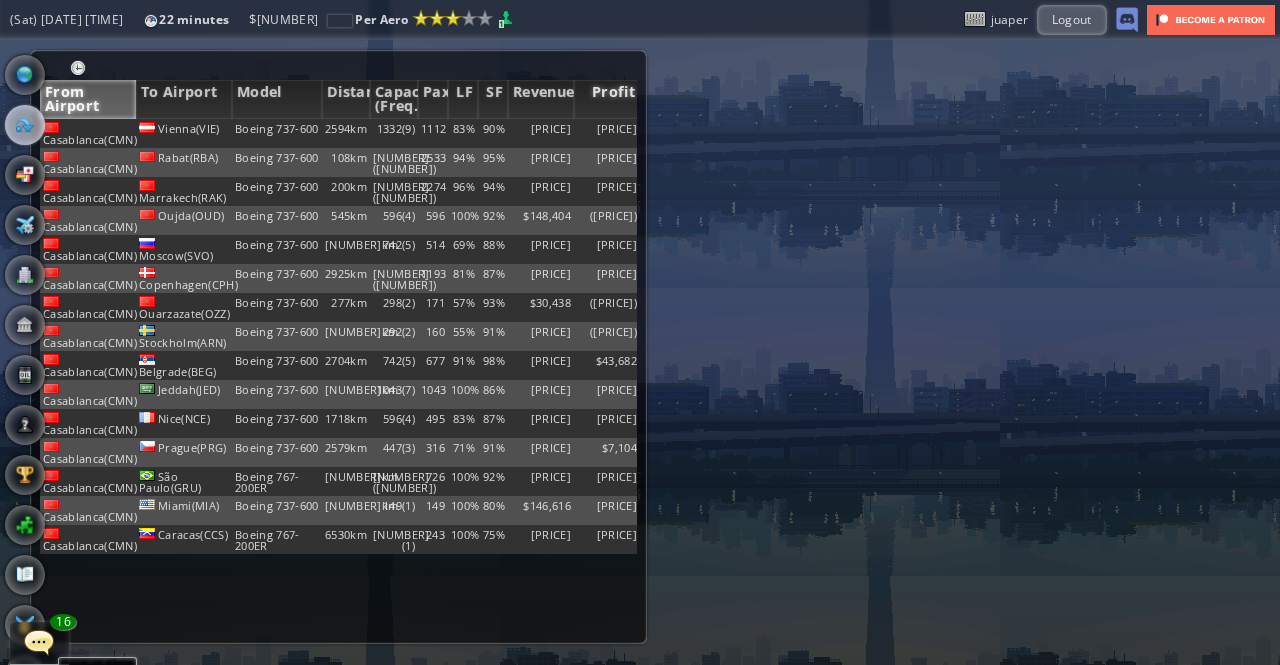 click on "Profit" at bounding box center [607, 99] 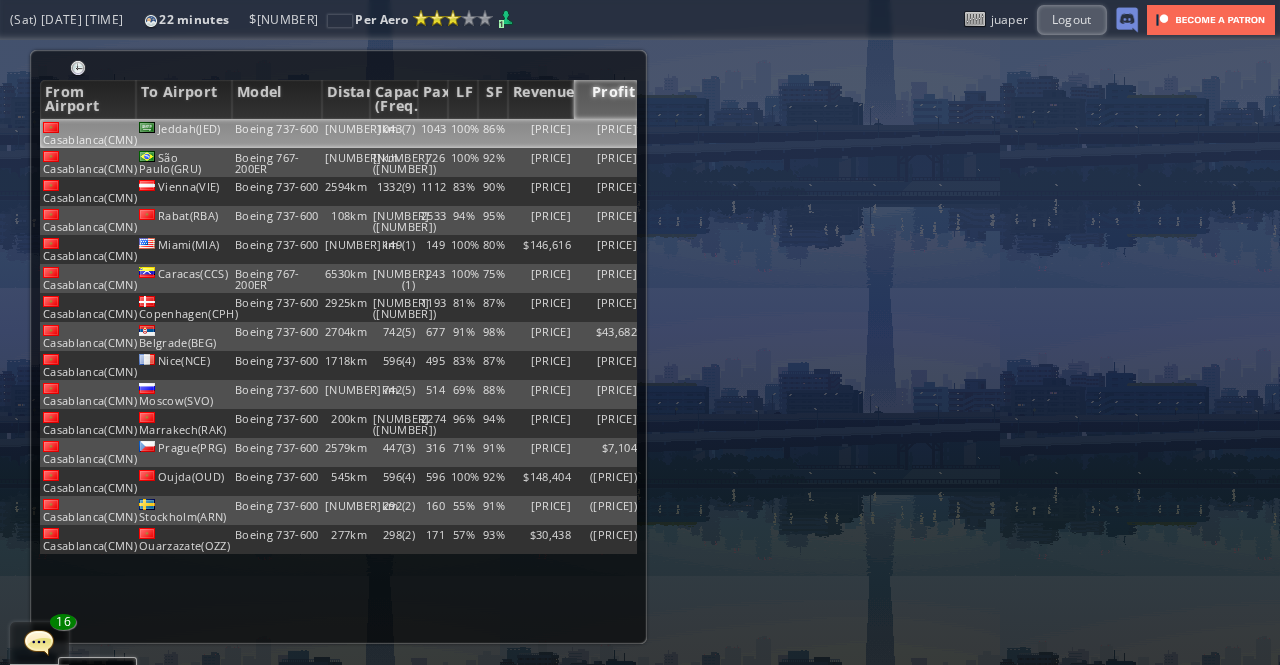 click on "Boeing 737-600" at bounding box center (277, 133) 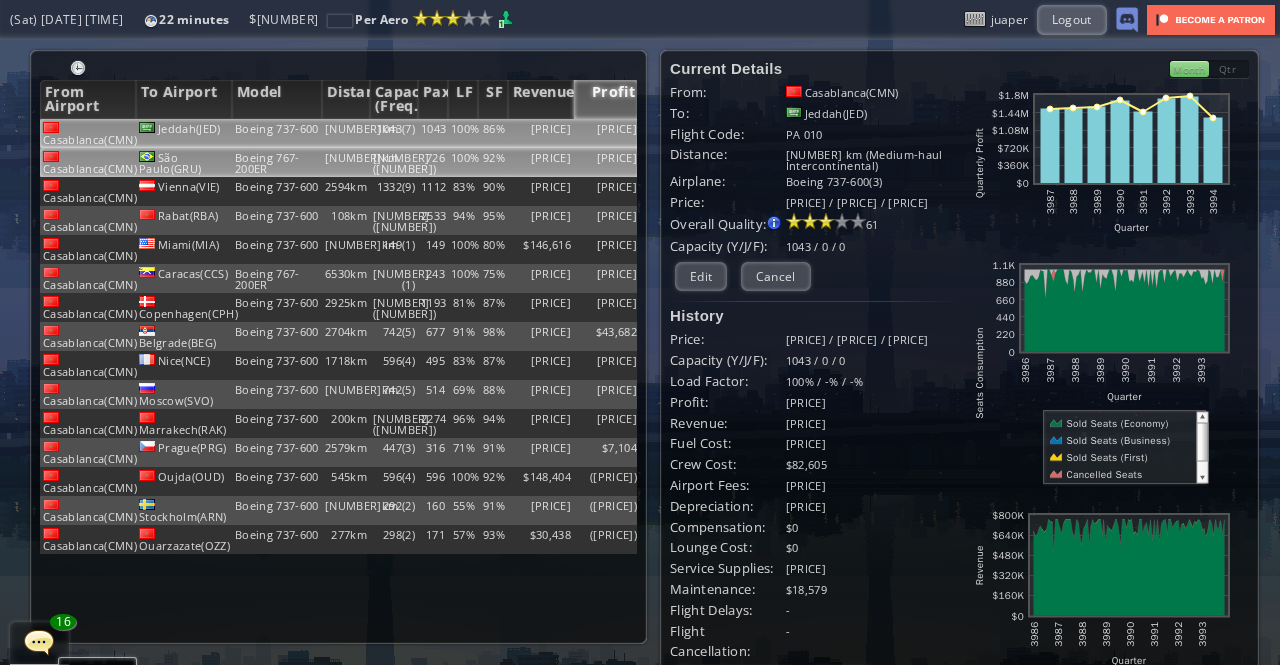 click on "[NUMBER]km" at bounding box center [346, 133] 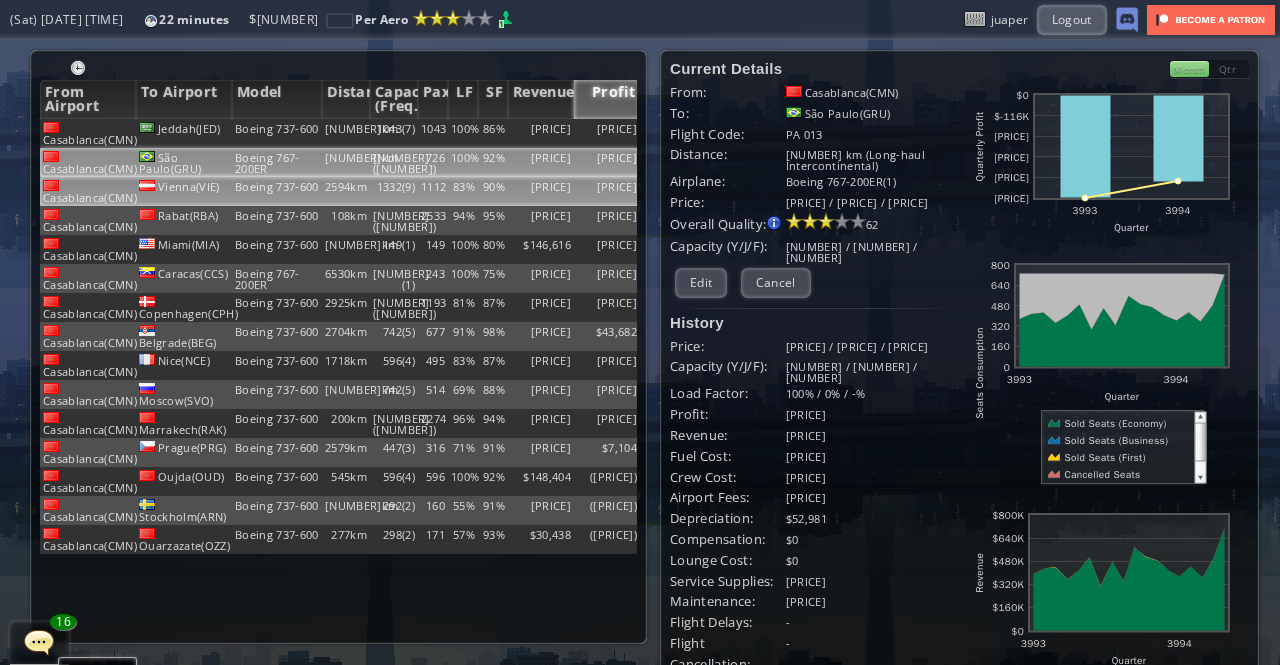 click on "Boeing 737-600" at bounding box center [277, 133] 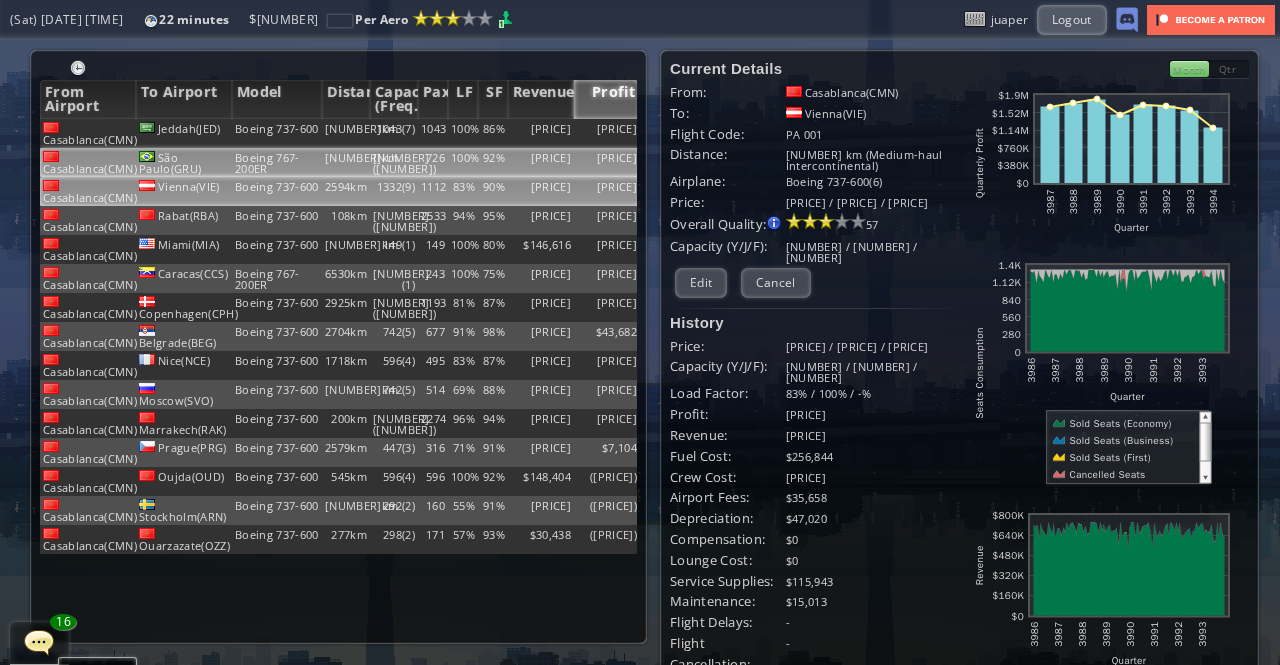 click on "[PRICE]" at bounding box center [541, 133] 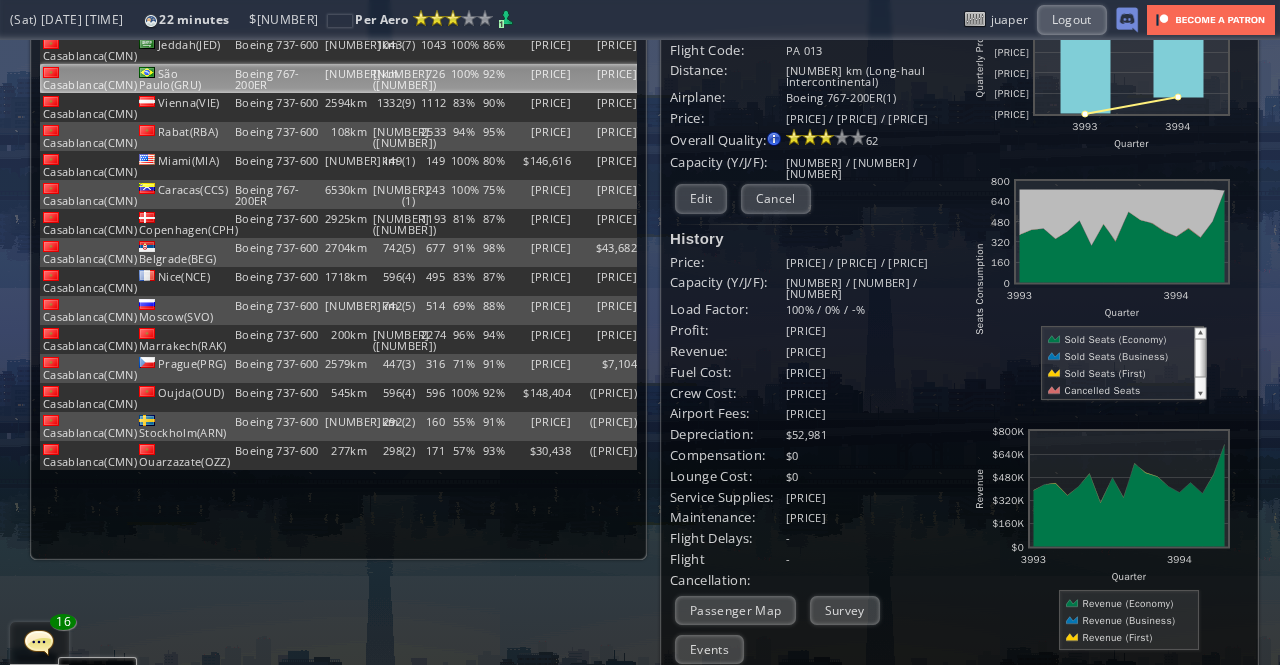 scroll, scrollTop: 300, scrollLeft: 0, axis: vertical 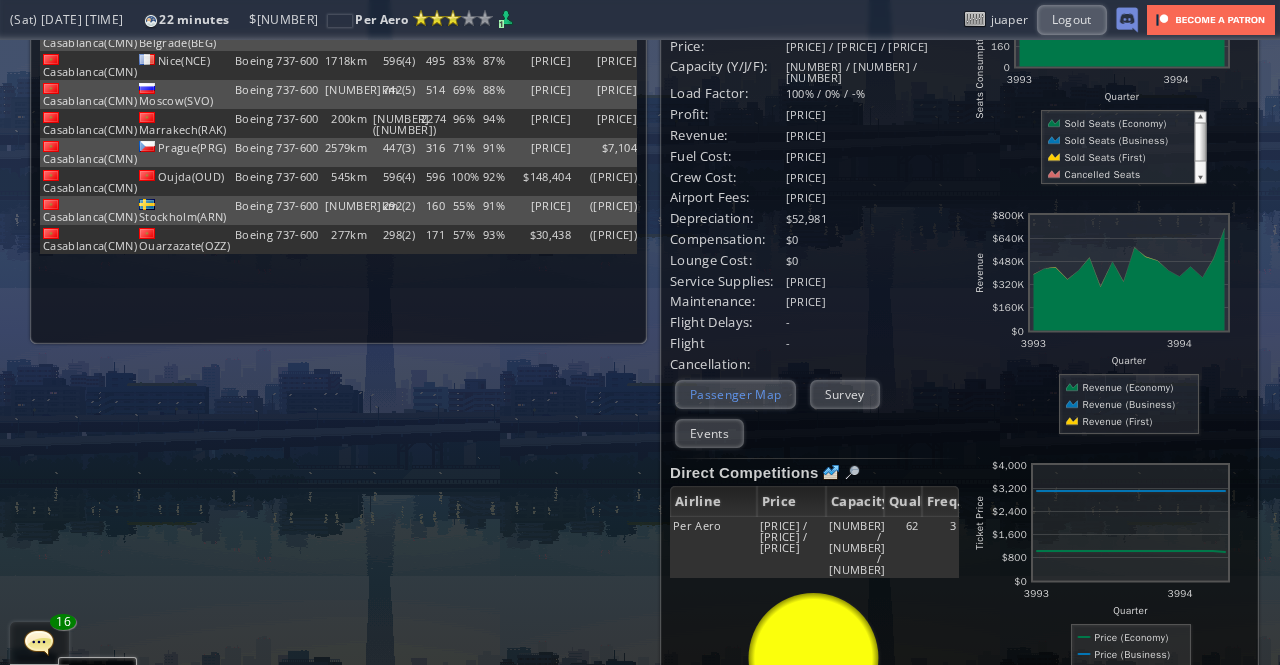 click on "Passenger Map" at bounding box center [735, 394] 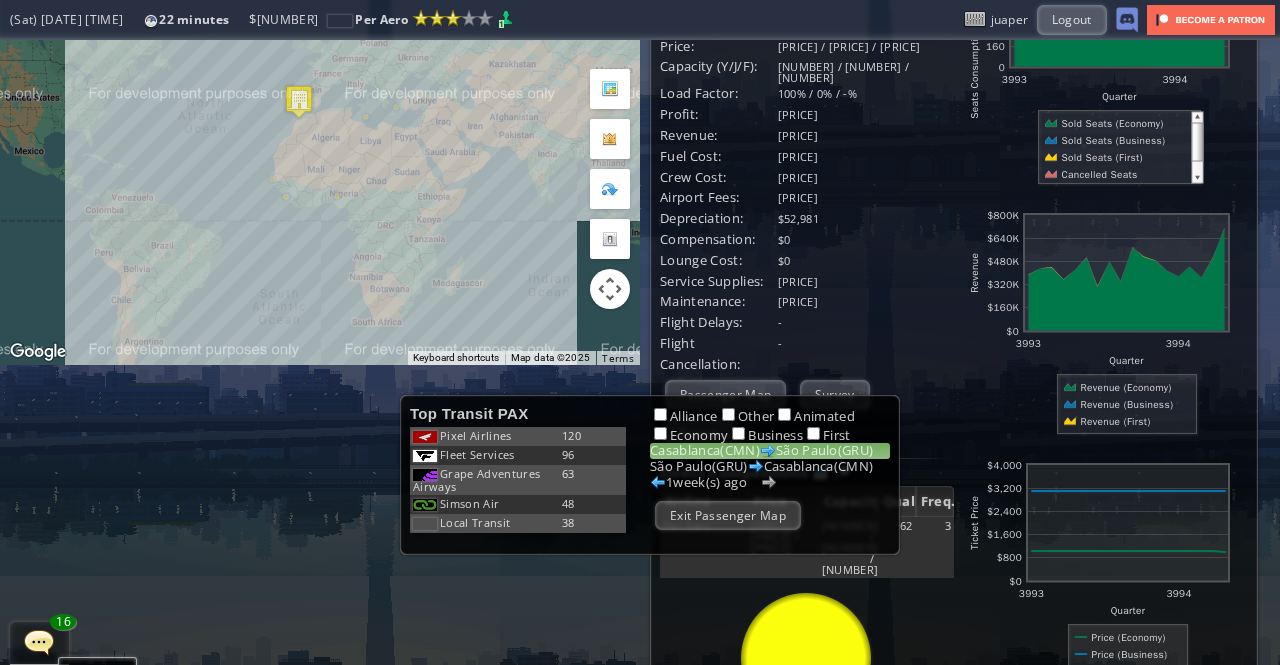 drag, startPoint x: 396, startPoint y: 137, endPoint x: 352, endPoint y: 293, distance: 162.0864 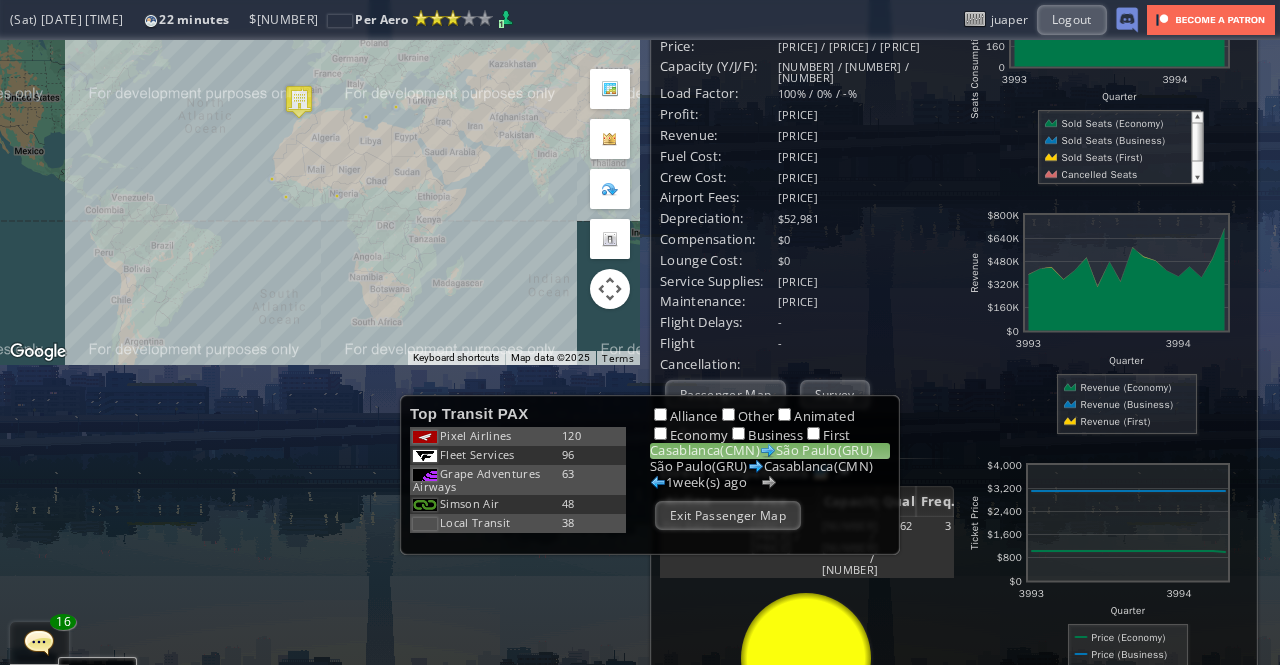 click on "To navigate, press the arrow keys." at bounding box center (320, 52) 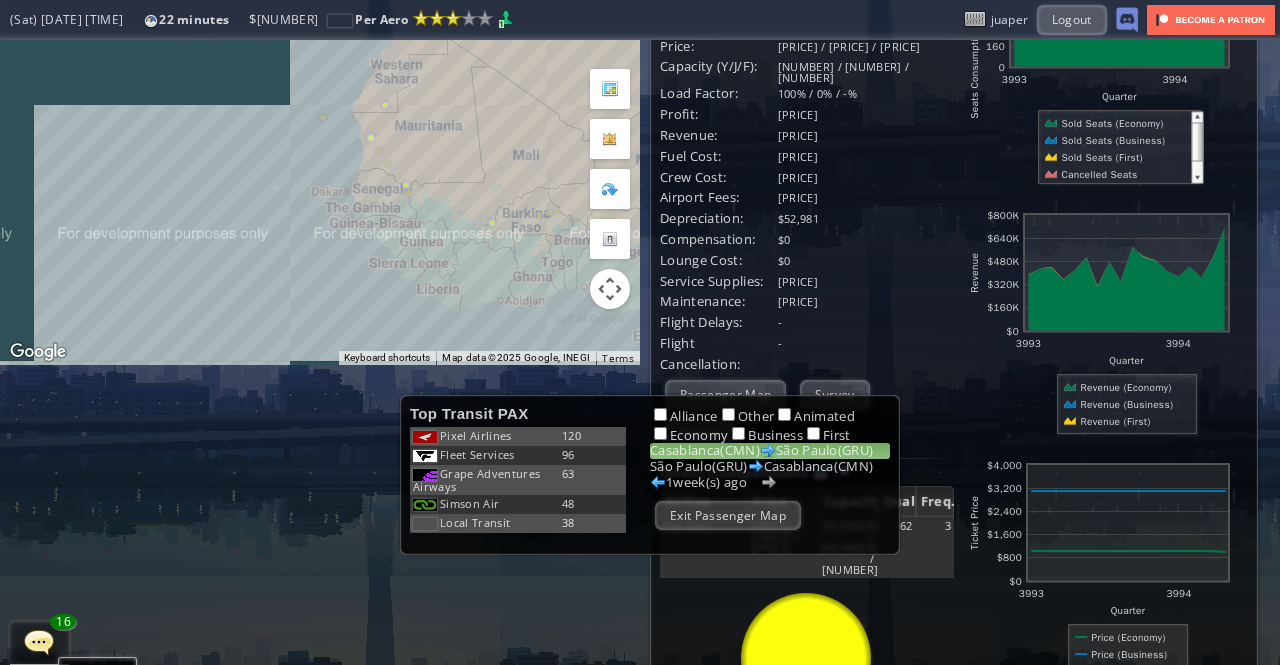 drag, startPoint x: 344, startPoint y: 367, endPoint x: 324, endPoint y: 379, distance: 23.323807 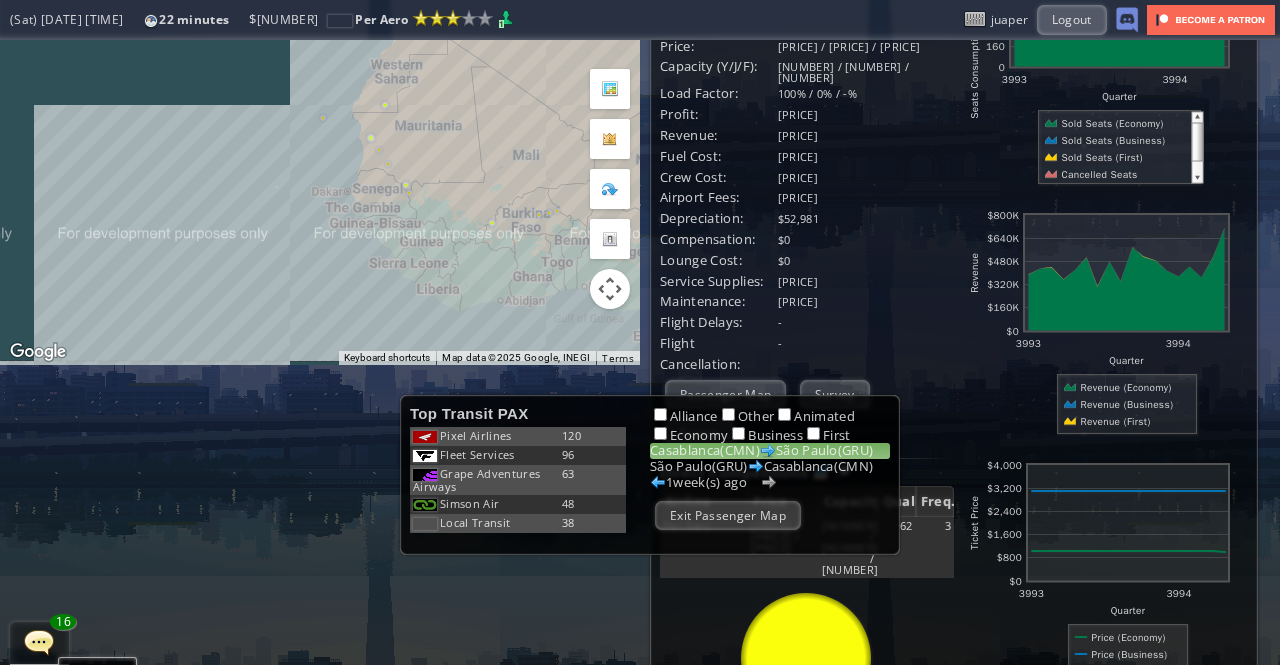 click on "**********" at bounding box center [640, 352] 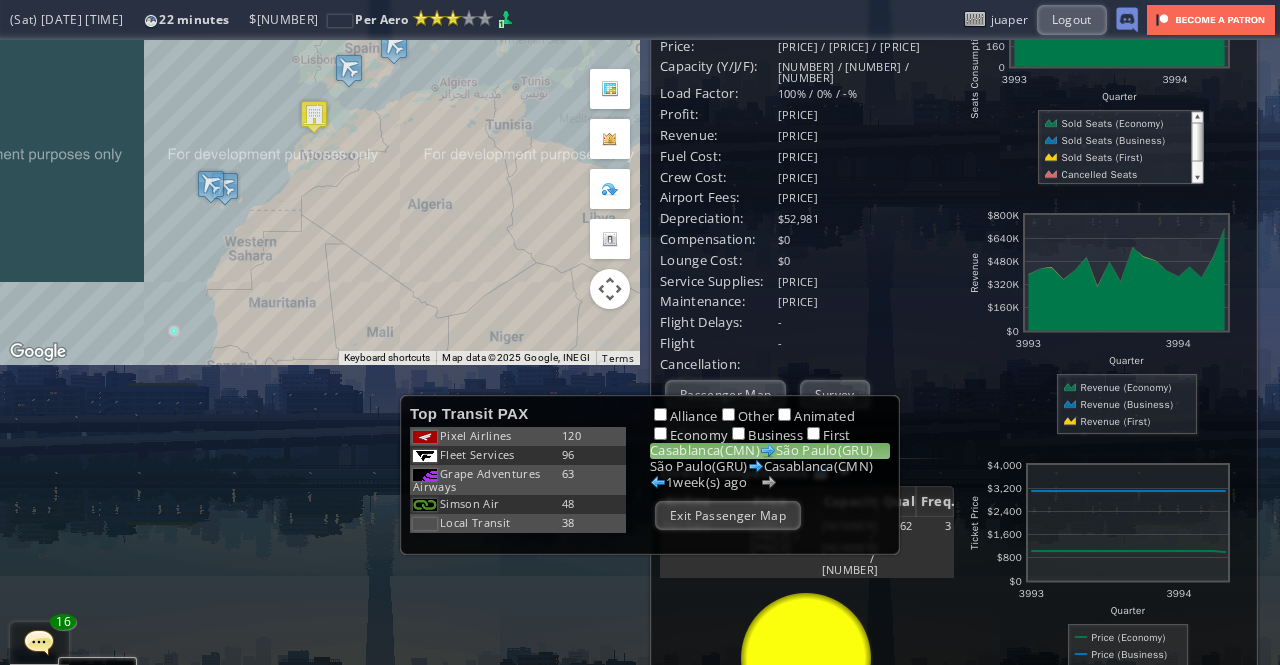 drag, startPoint x: 470, startPoint y: 130, endPoint x: 432, endPoint y: 250, distance: 125.872955 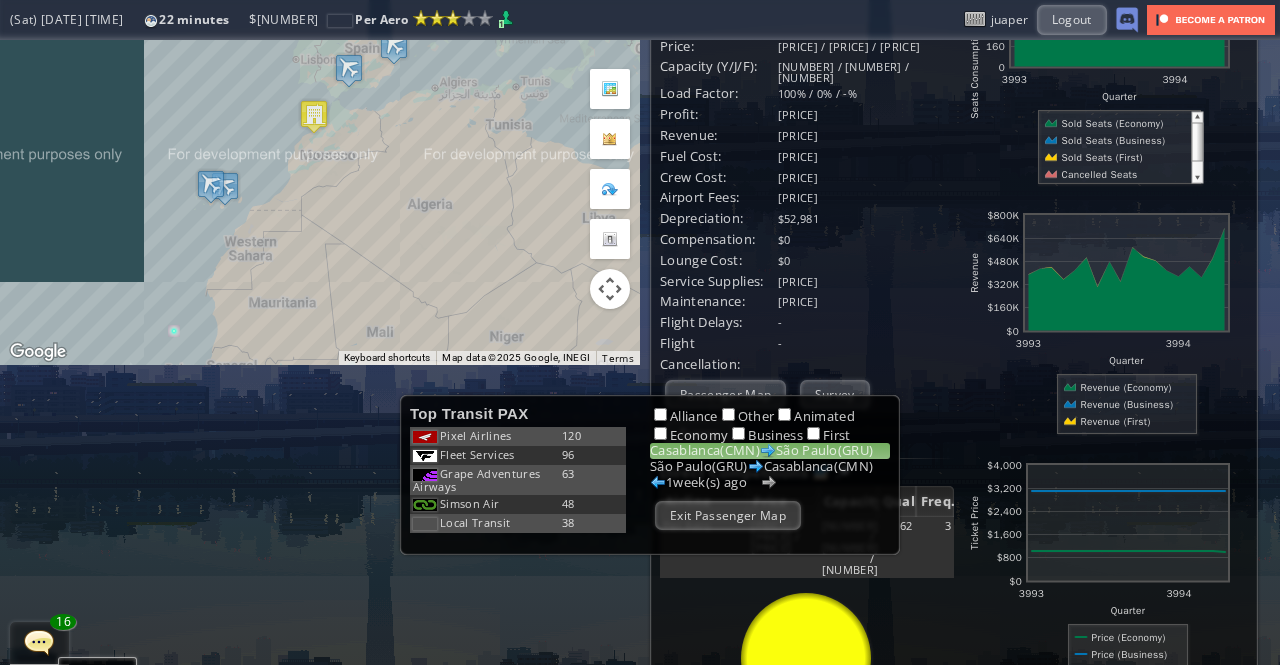 click on "To navigate, press the arrow keys." at bounding box center (320, 52) 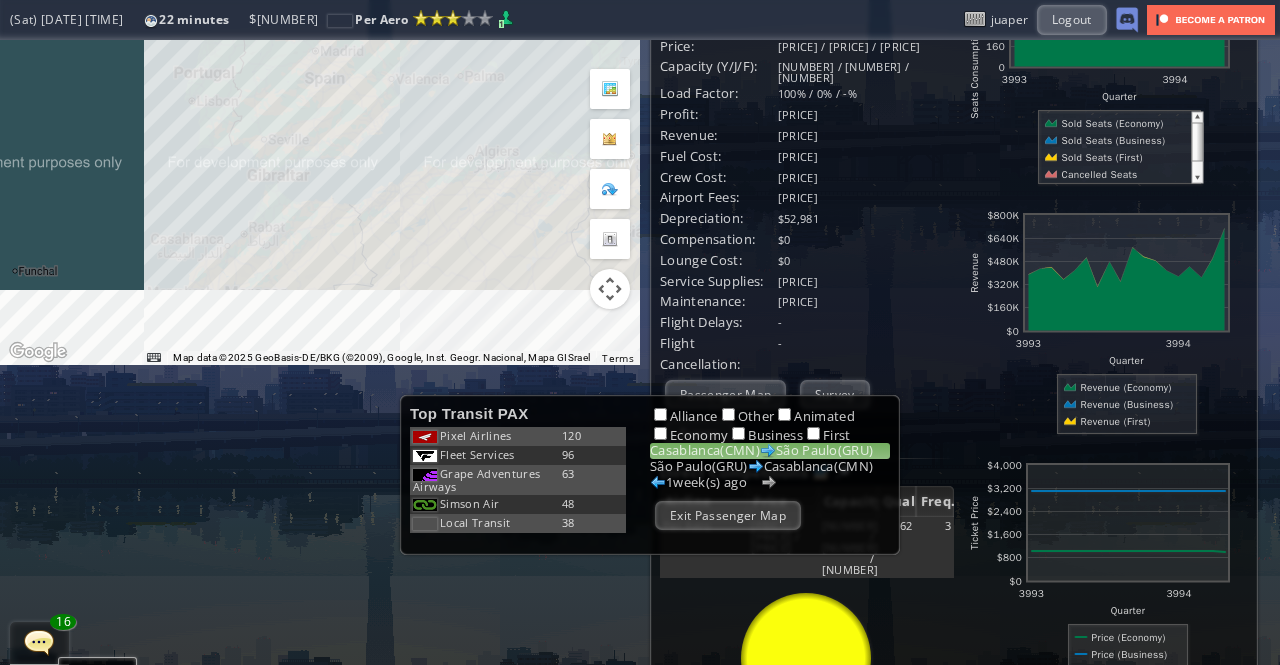 drag, startPoint x: 443, startPoint y: 269, endPoint x: 399, endPoint y: 129, distance: 146.7515 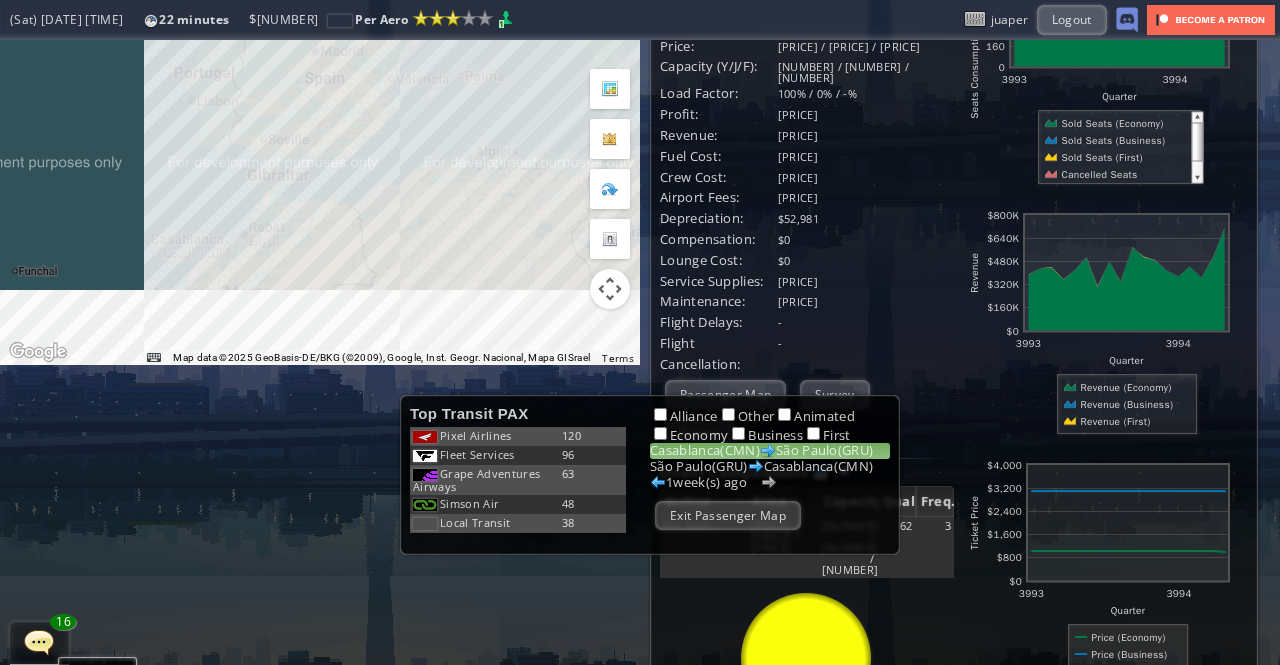 click on "To navigate, press the arrow keys." at bounding box center [320, 52] 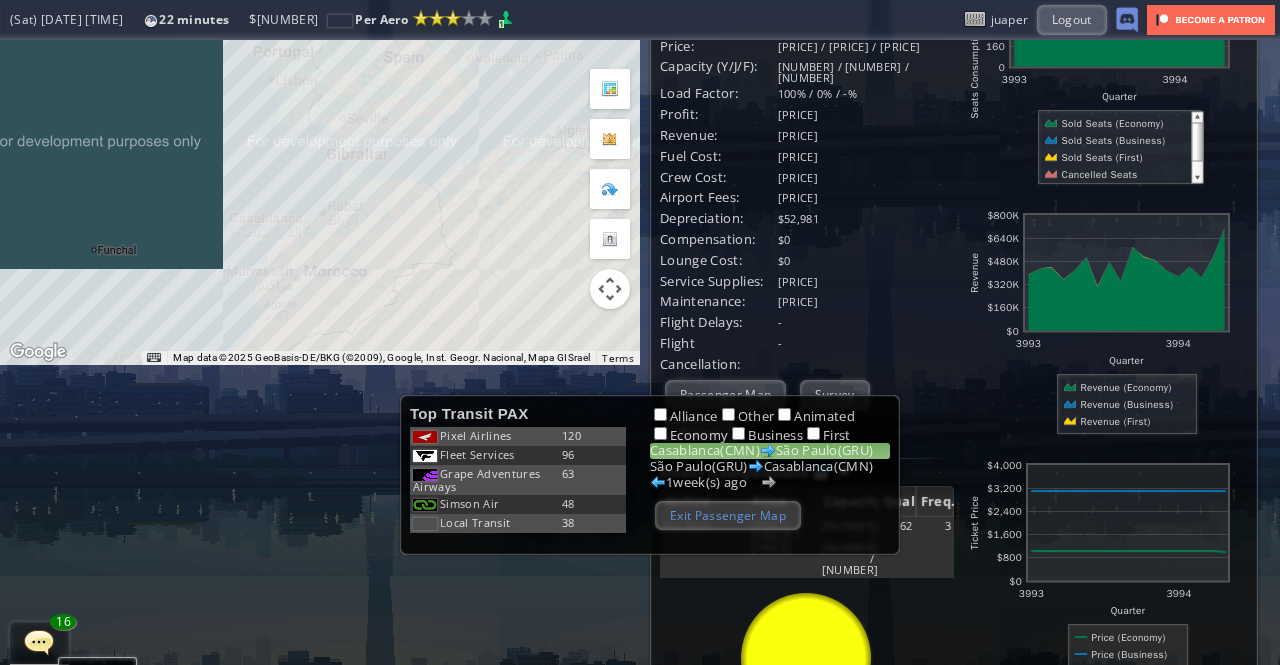 click on "Exit Passenger Map" at bounding box center [728, 515] 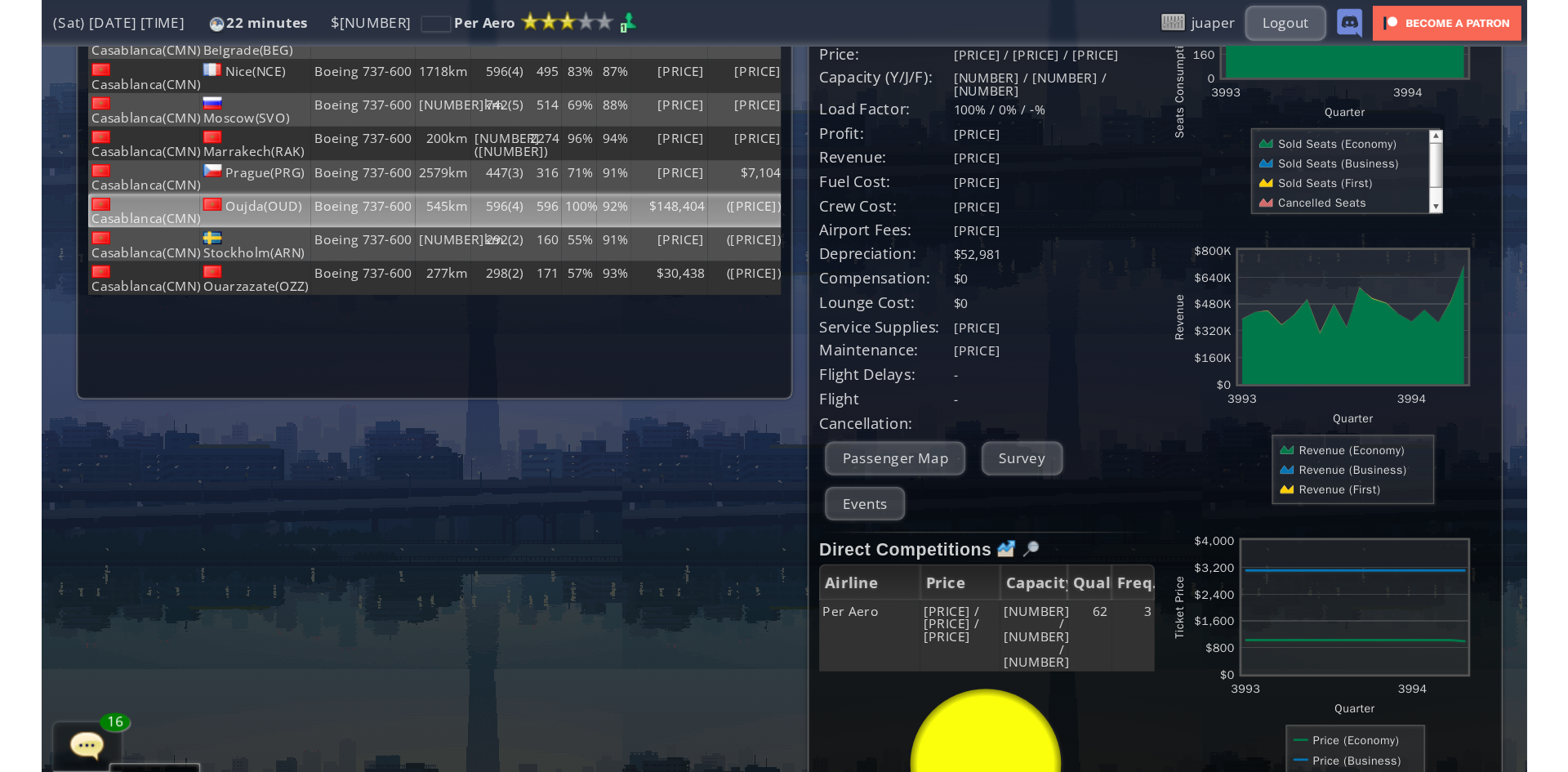 scroll, scrollTop: 0, scrollLeft: 0, axis: both 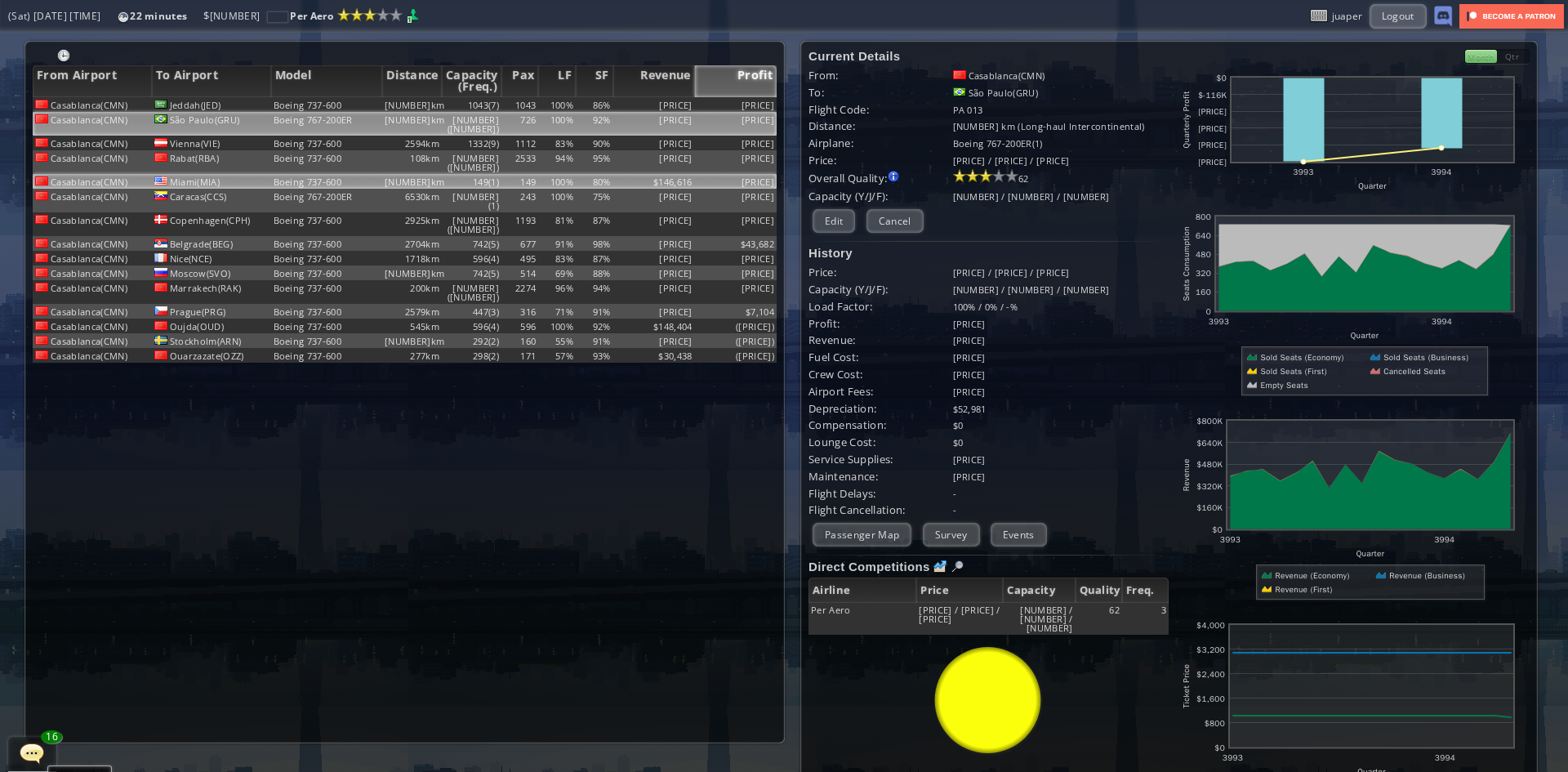 click on "[NUMBER]km" at bounding box center (412, 105) 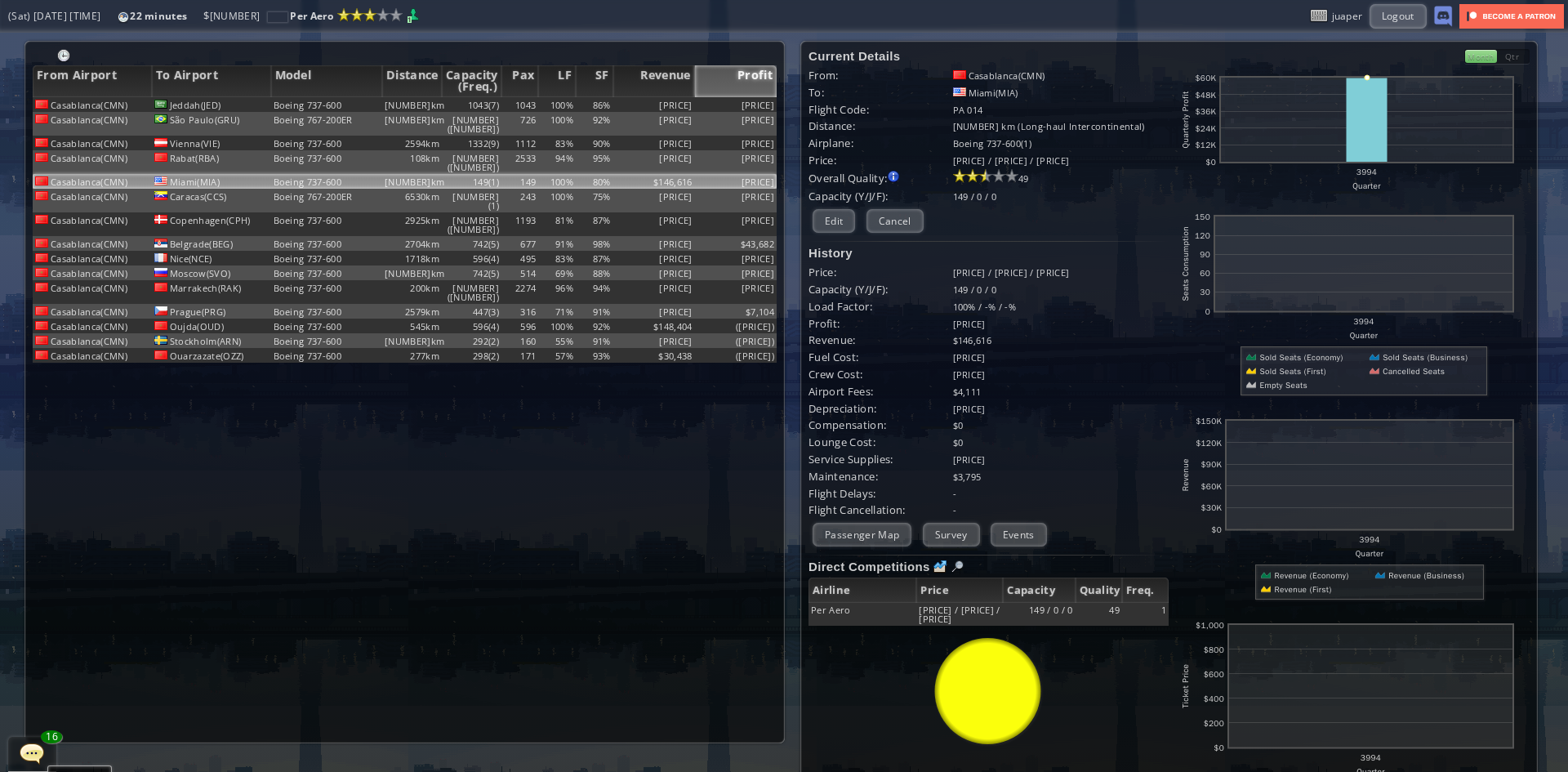 click on "Passenger Map" at bounding box center (862, 534) 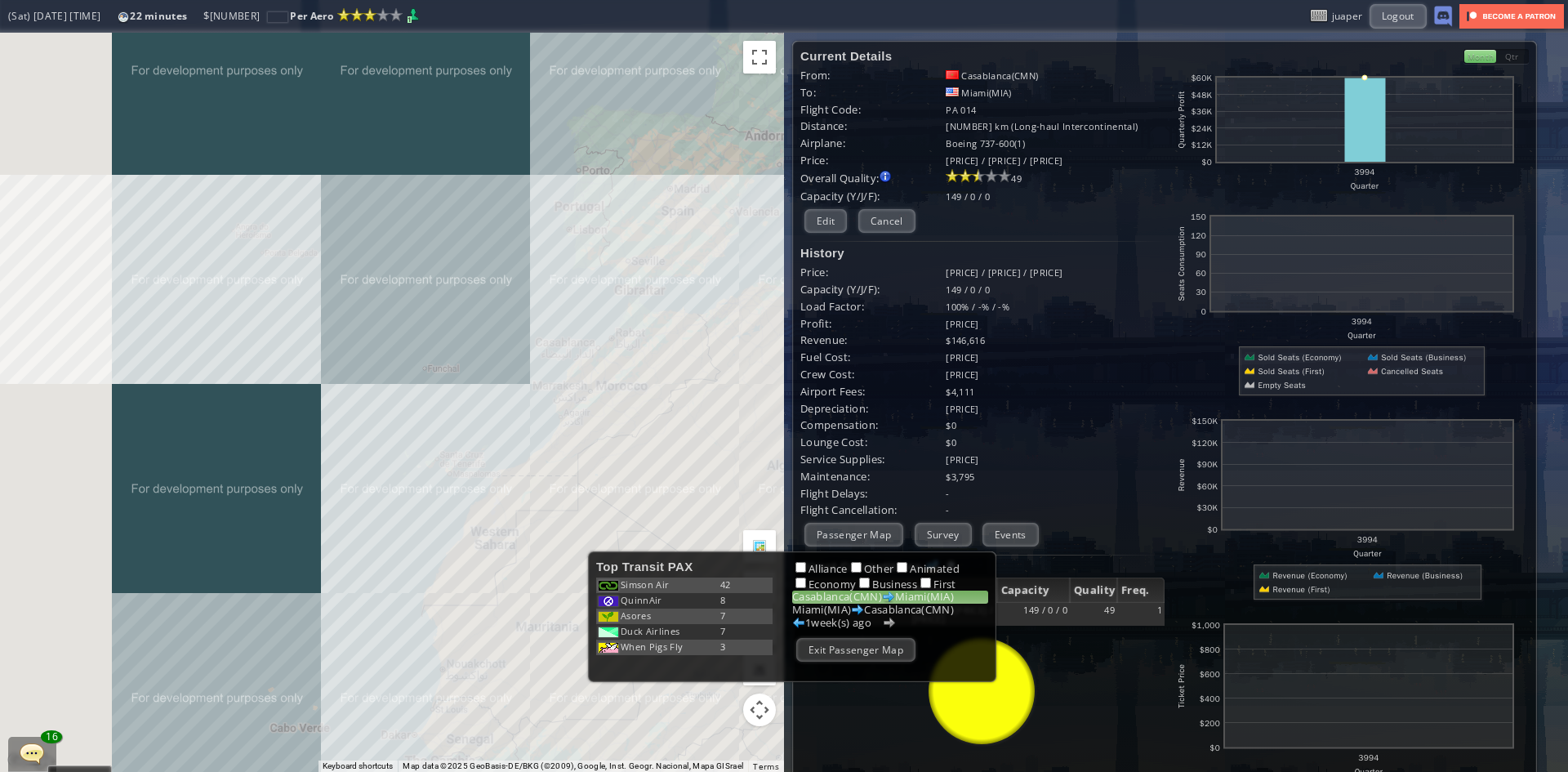drag, startPoint x: 246, startPoint y: 198, endPoint x: 453, endPoint y: 148, distance: 212.95305 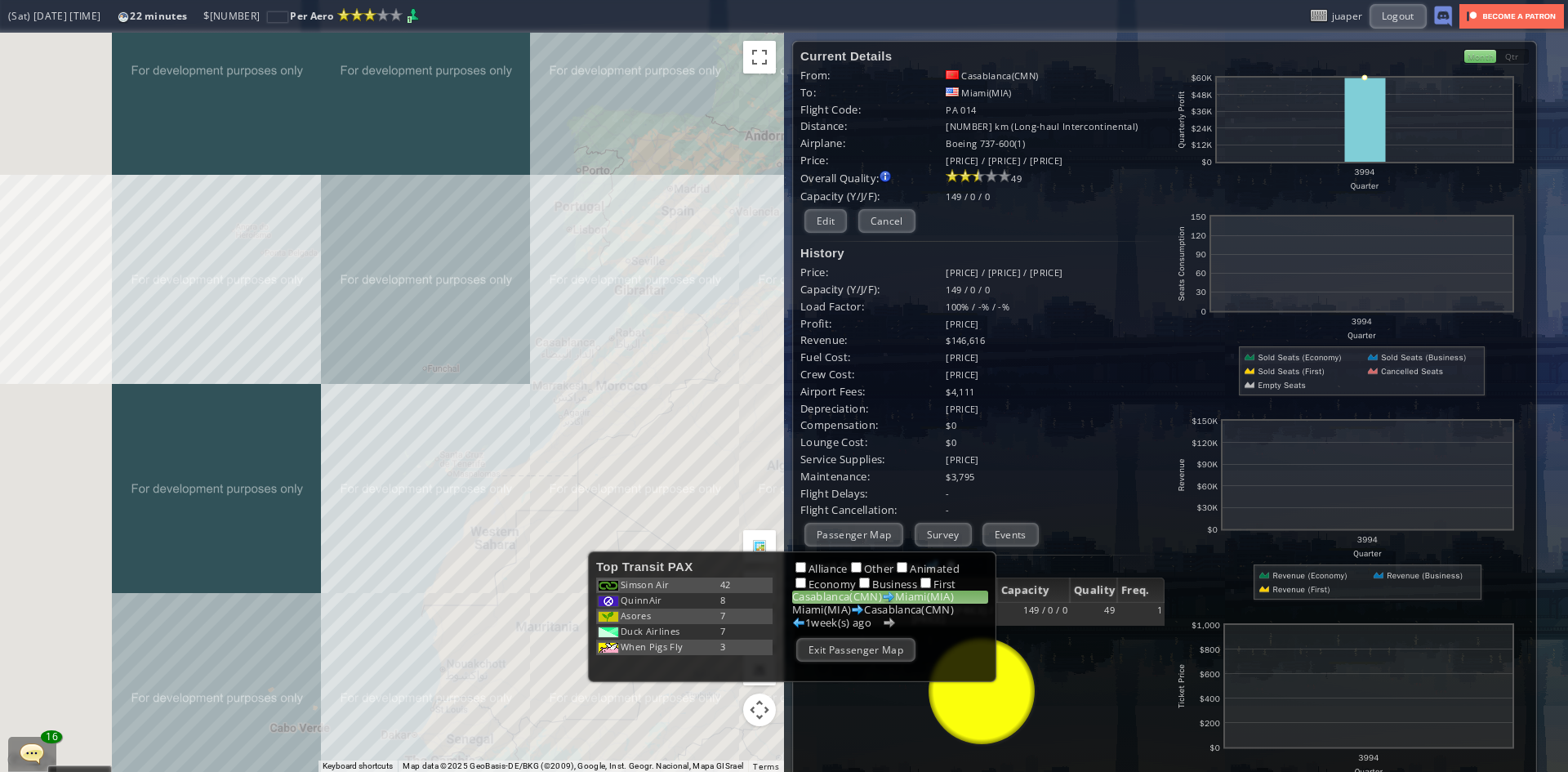click on "To navigate, press the arrow keys." at bounding box center (392, 402) 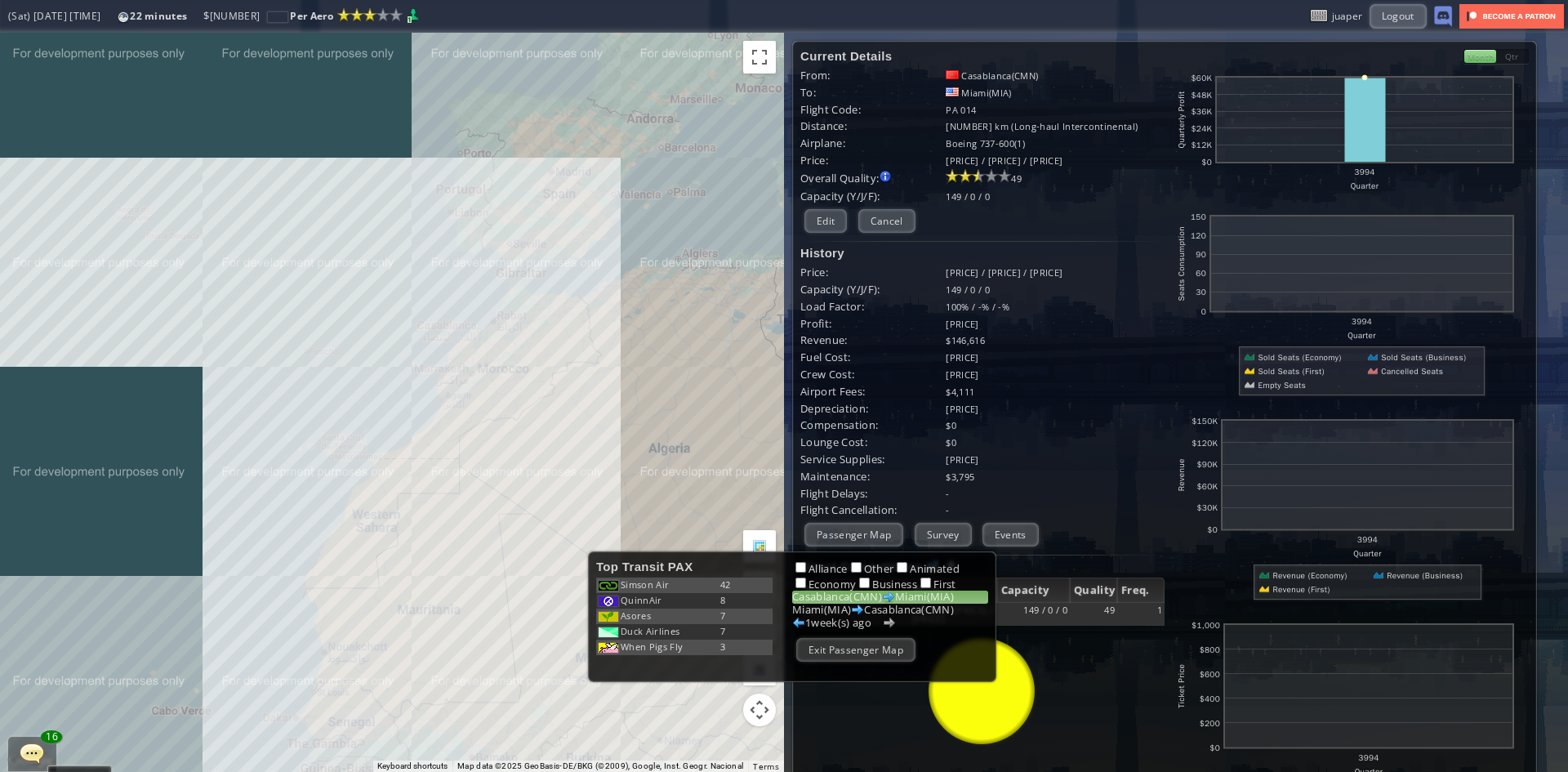 click on "To navigate, press the arrow keys." at bounding box center (392, 402) 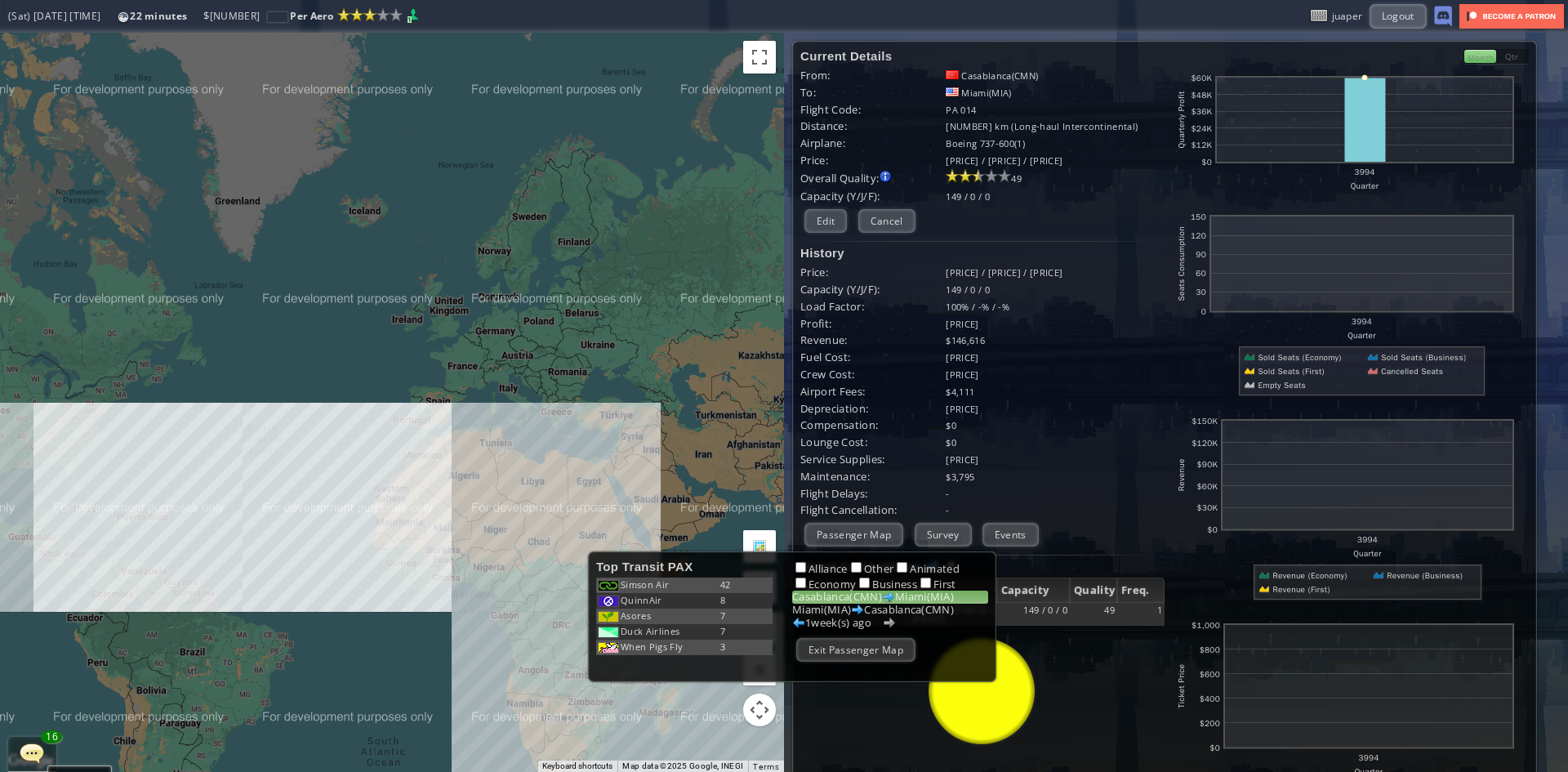 drag, startPoint x: 314, startPoint y: 561, endPoint x: 342, endPoint y: 561, distance: 28 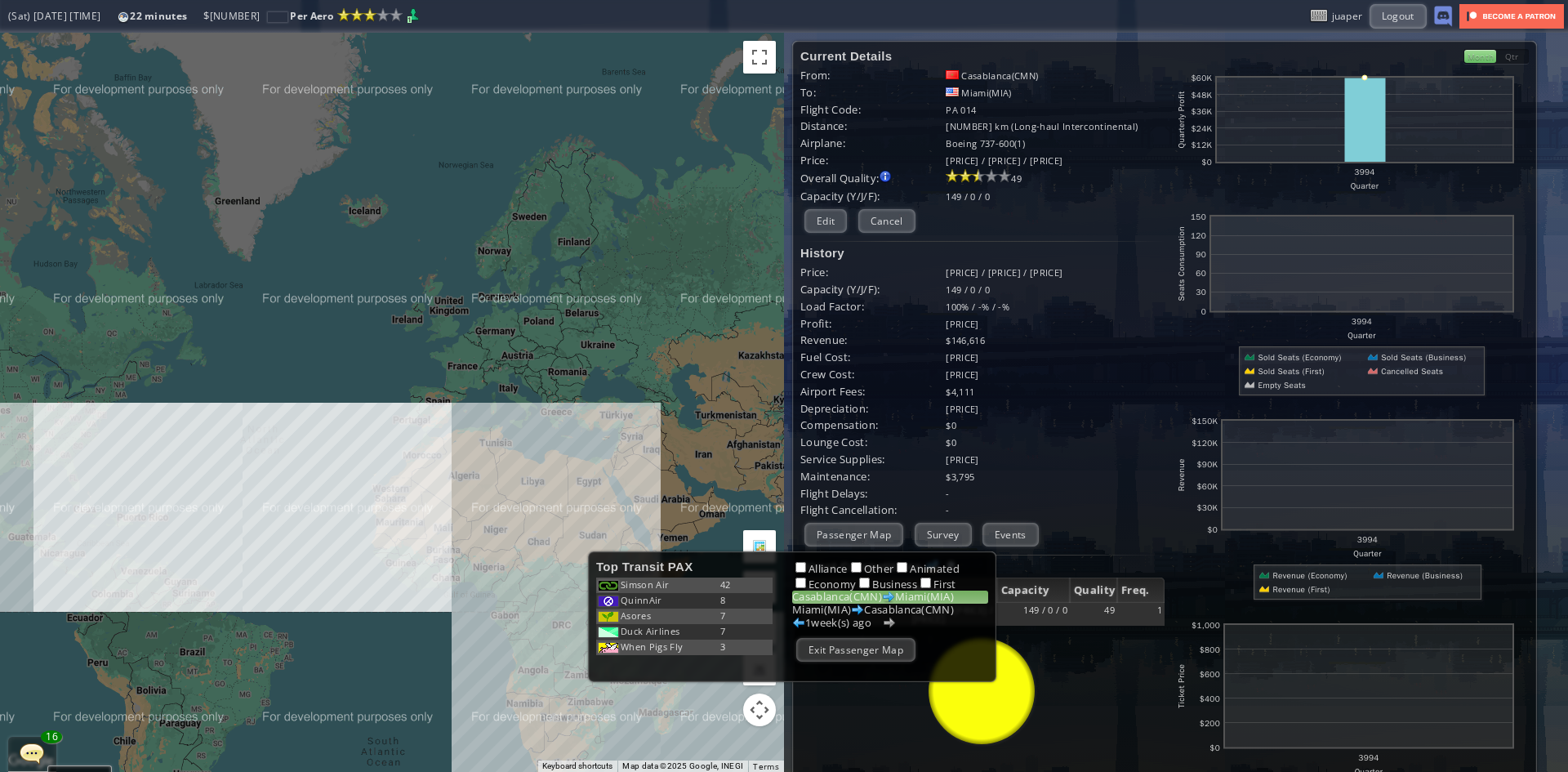click on "To navigate, press the arrow keys." at bounding box center (392, 402) 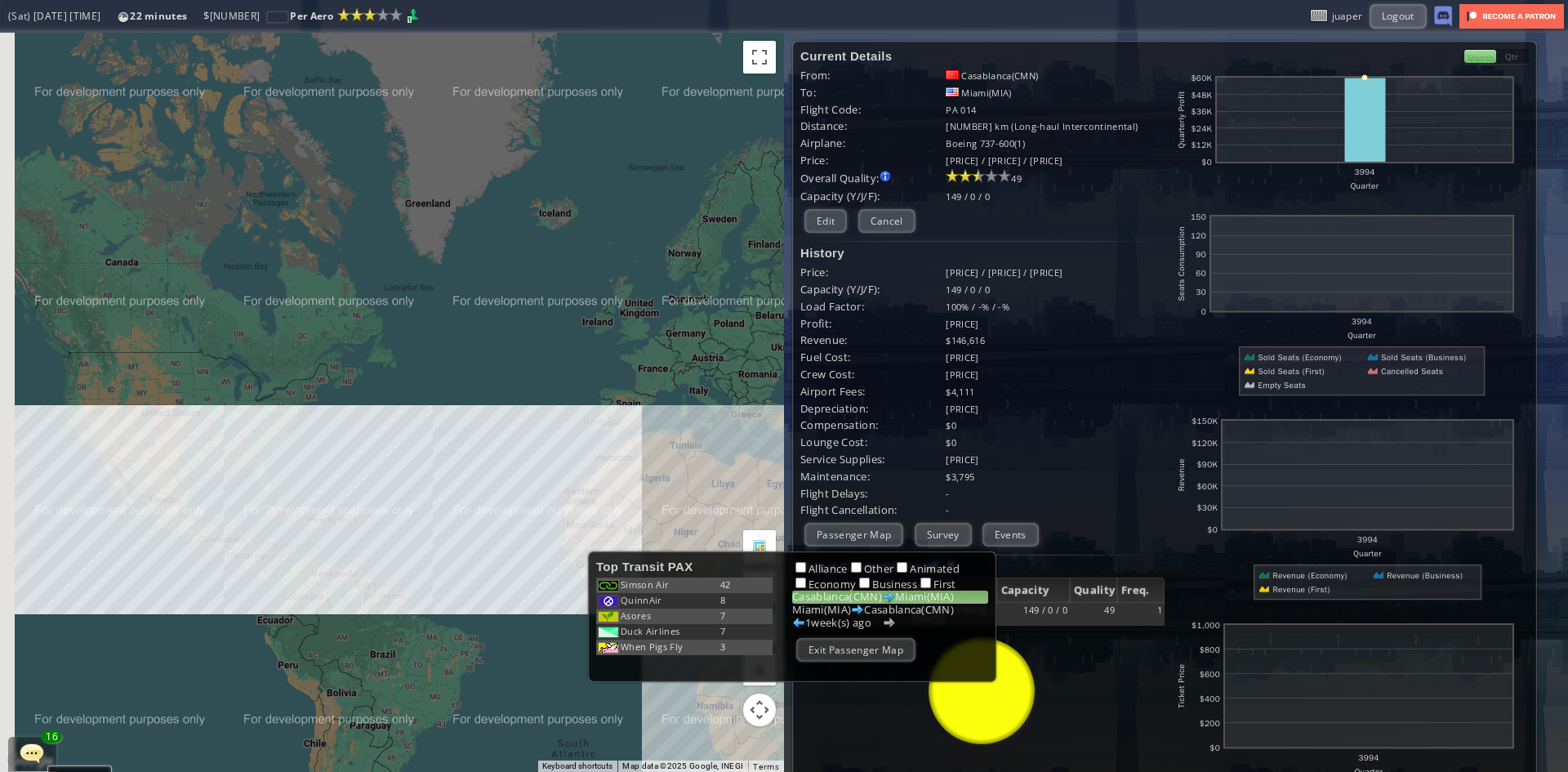 drag, startPoint x: 280, startPoint y: 517, endPoint x: 358, endPoint y: 515, distance: 78.02564 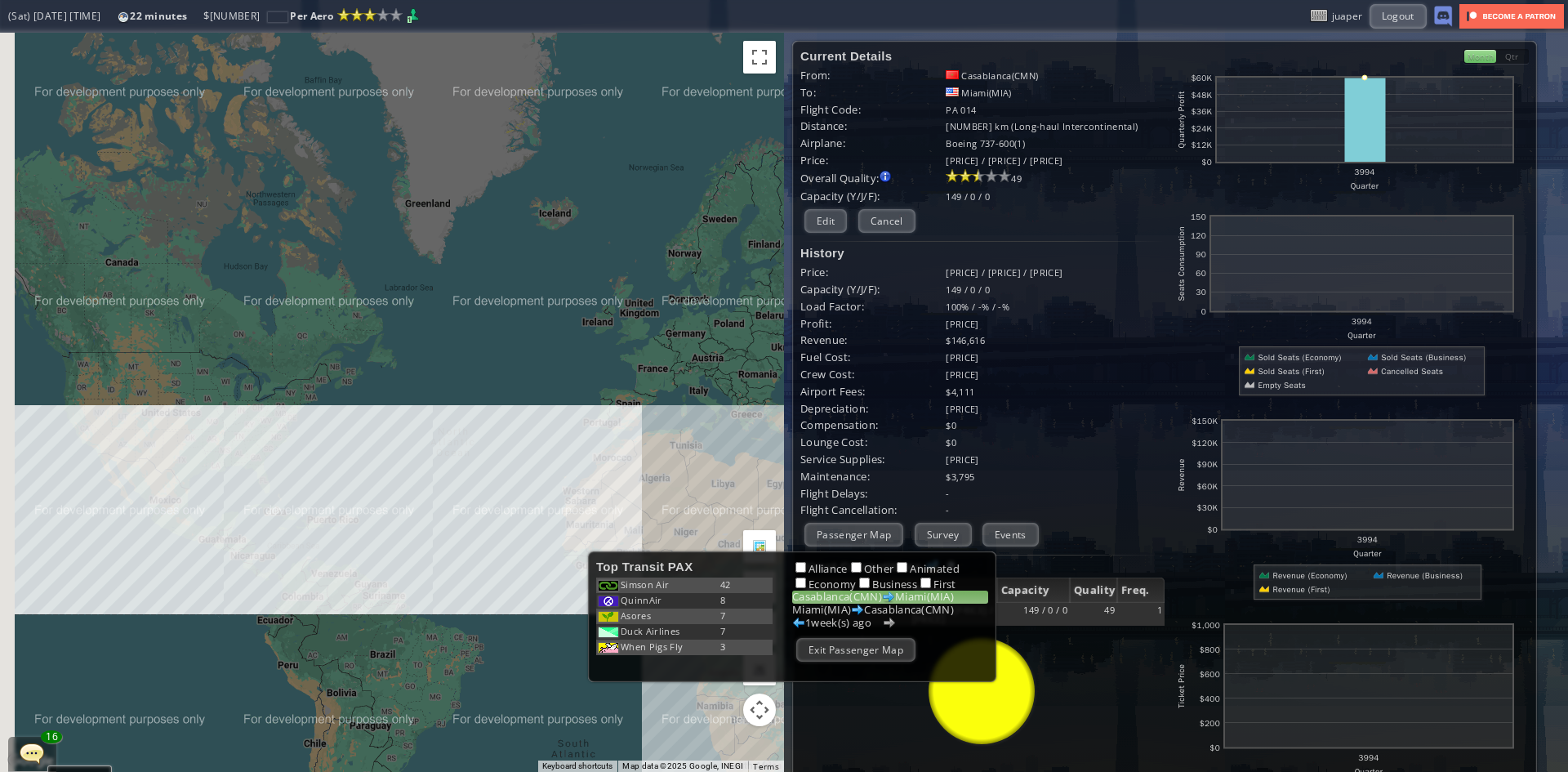 click on "To navigate, press the arrow keys." at bounding box center [392, 402] 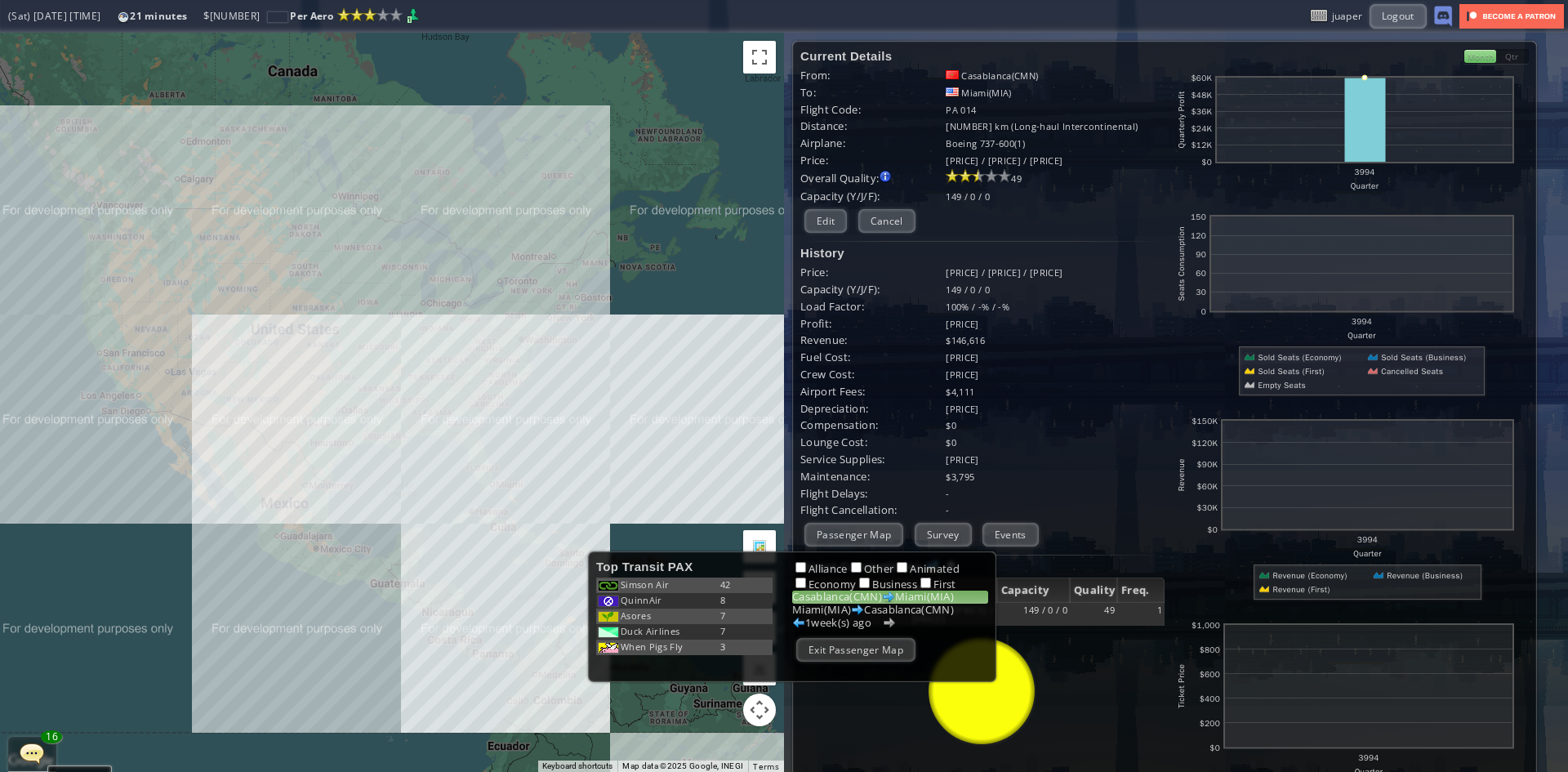 click on "To navigate, press the arrow keys." at bounding box center (392, 402) 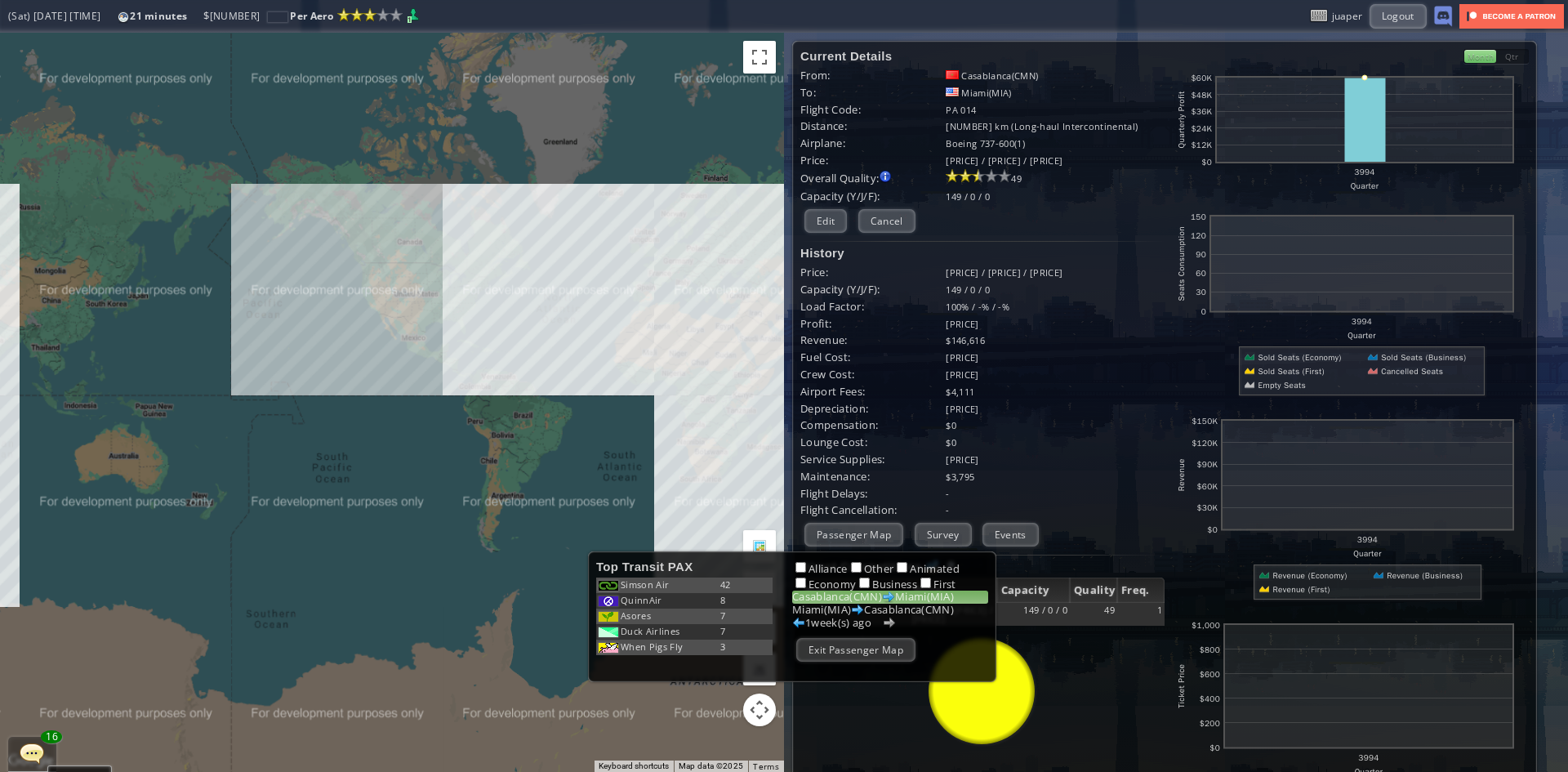 click on "To navigate, press the arrow keys." at bounding box center [392, 402] 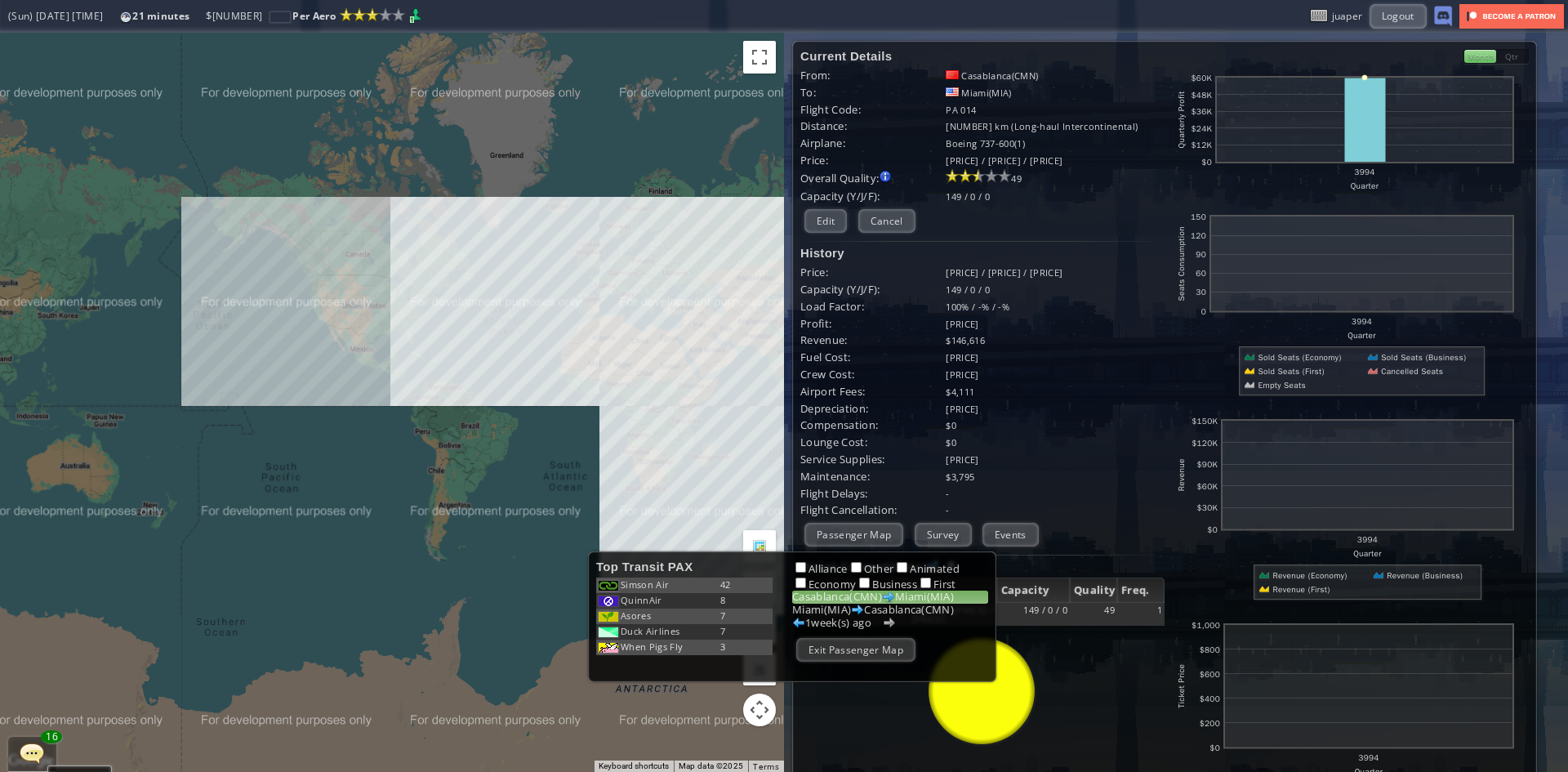 click on "Exit Passenger Map" at bounding box center [856, 649] 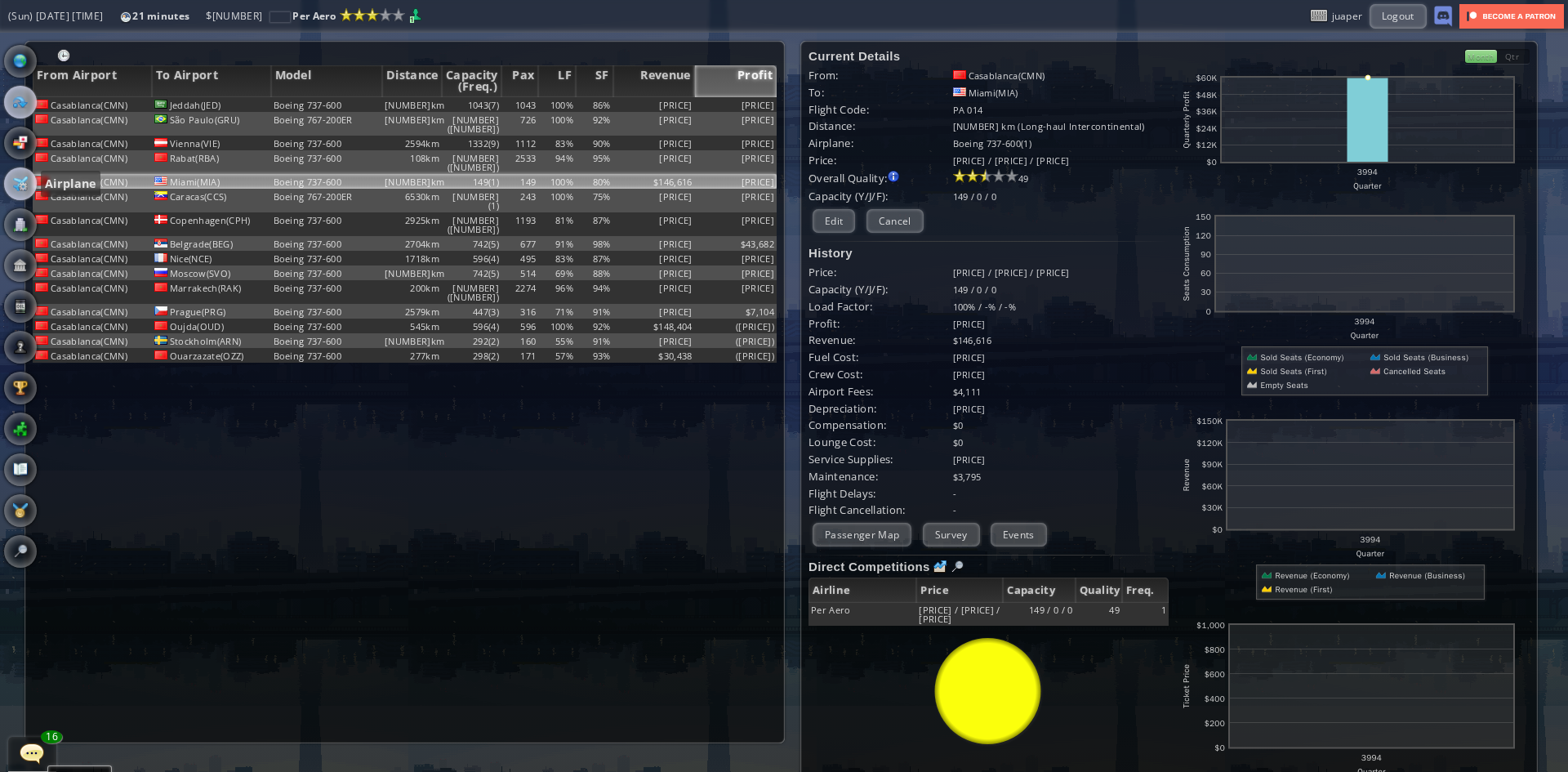 click at bounding box center (20, 184) 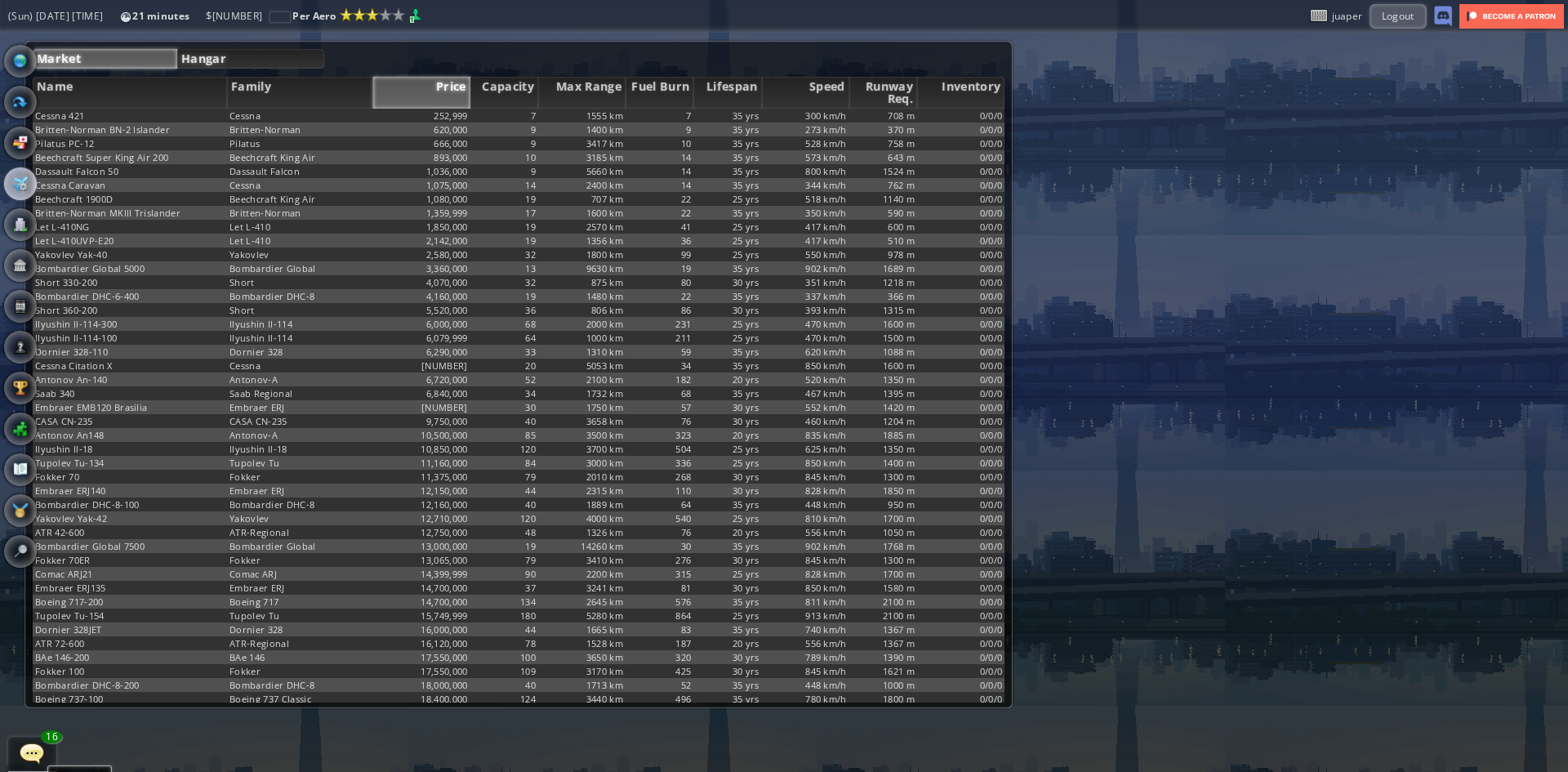 click on "Hangar" at bounding box center [251, 59] 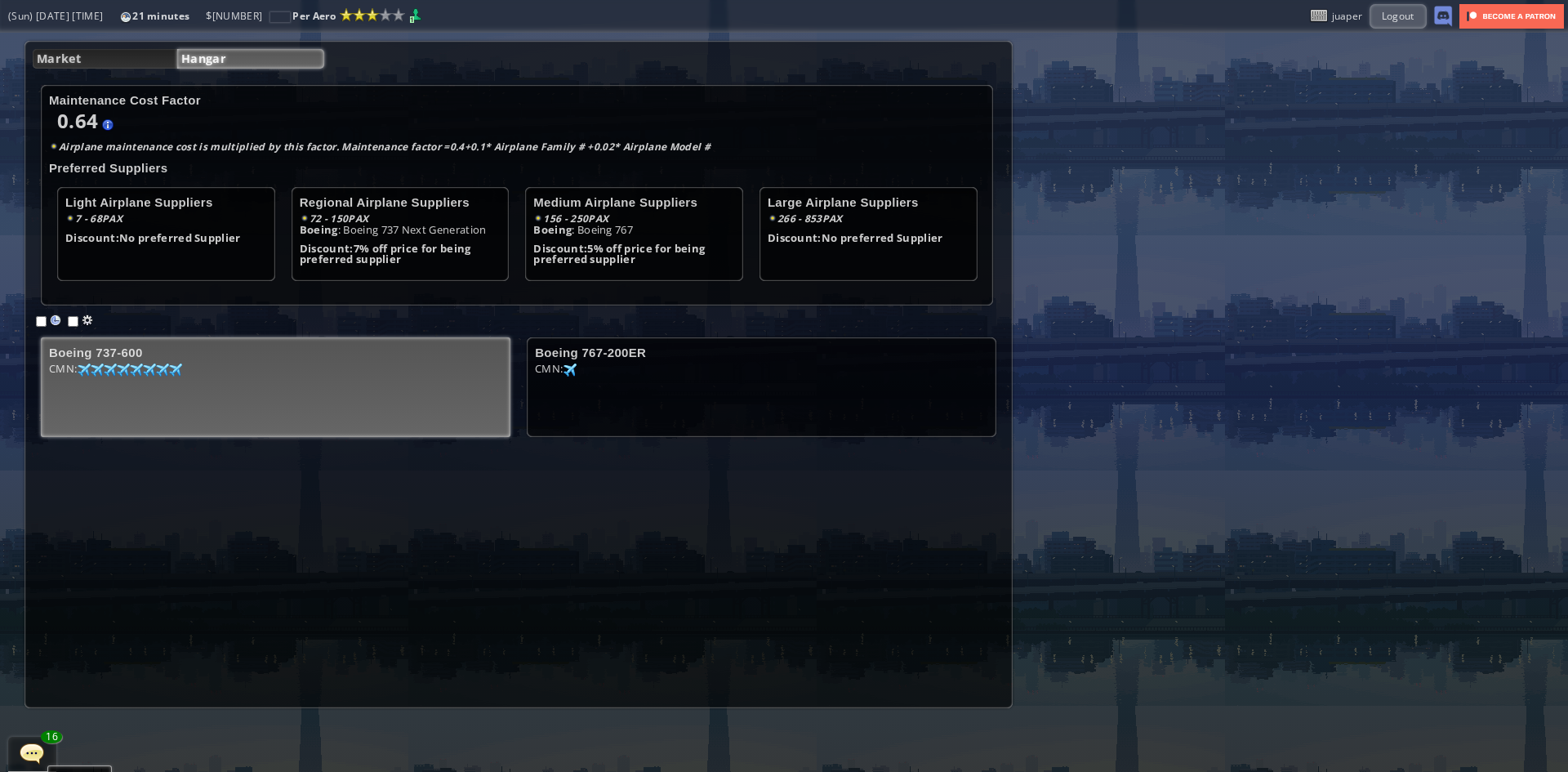 click on "CMN: [NUMBER] [NUMBER] [NUMBER] [NUMBER] [NUMBER] [NUMBER] [NUMBER] [NUMBER] [NUMBER] [NUMBER] [NUMBER] [NUMBER] [NUMBER] [NUMBER] [NUMBER] [NUMBER]" at bounding box center [275, 392] 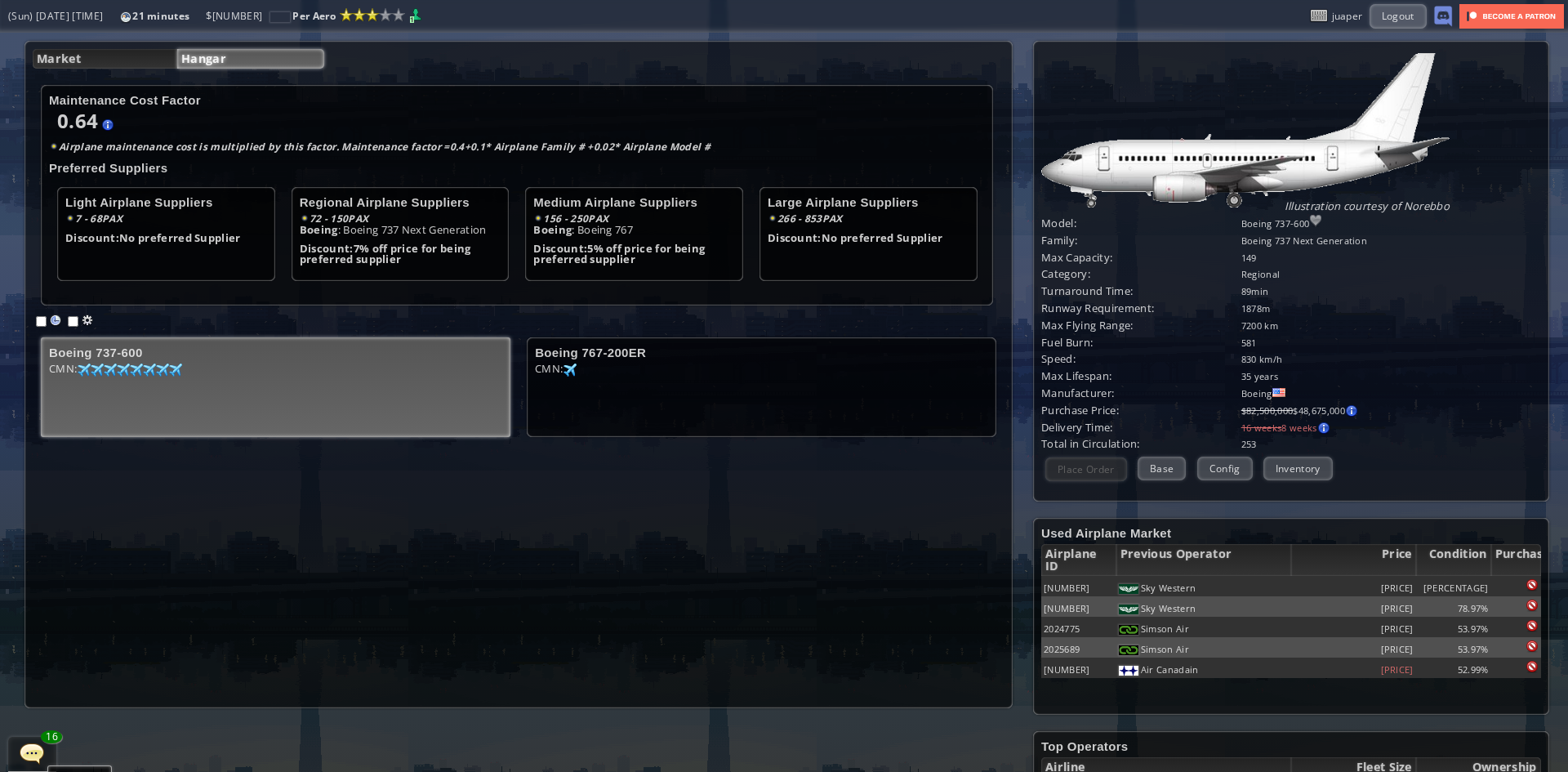 click on "[NUMBER]" at bounding box center [238, 16] 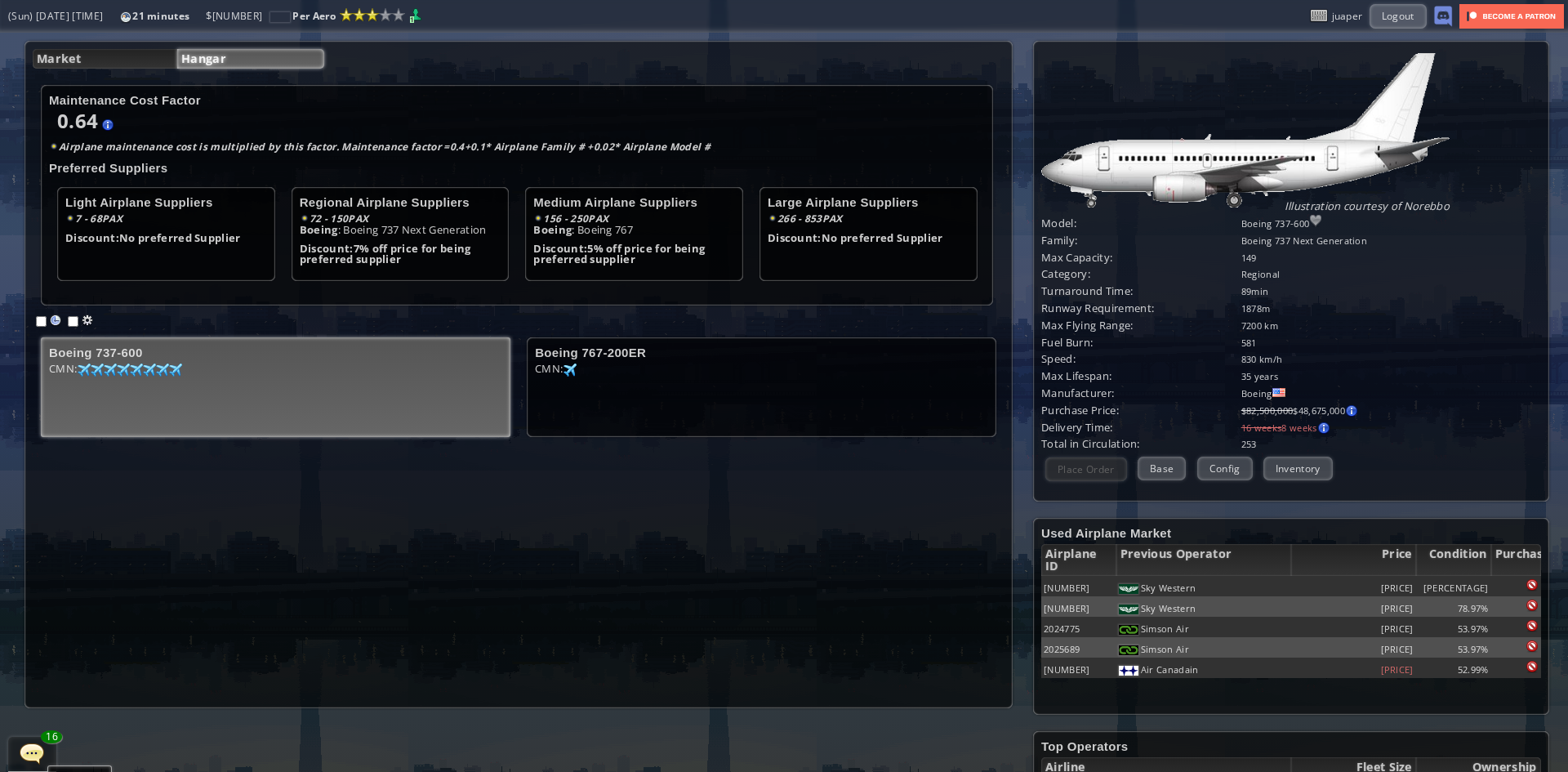 click on "[NUMBER]" at bounding box center (238, 16) 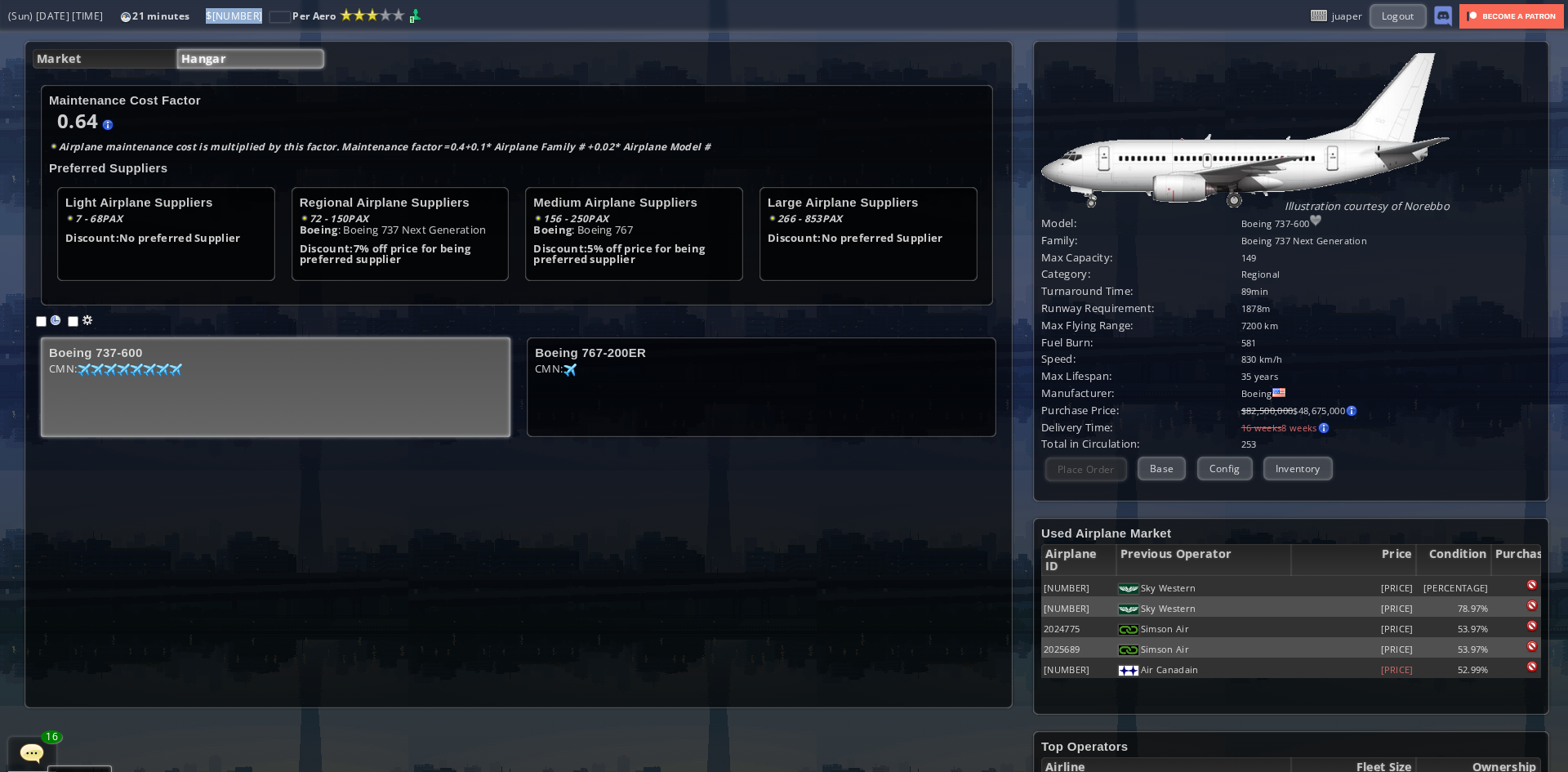click on "[NUMBER]" at bounding box center (238, 16) 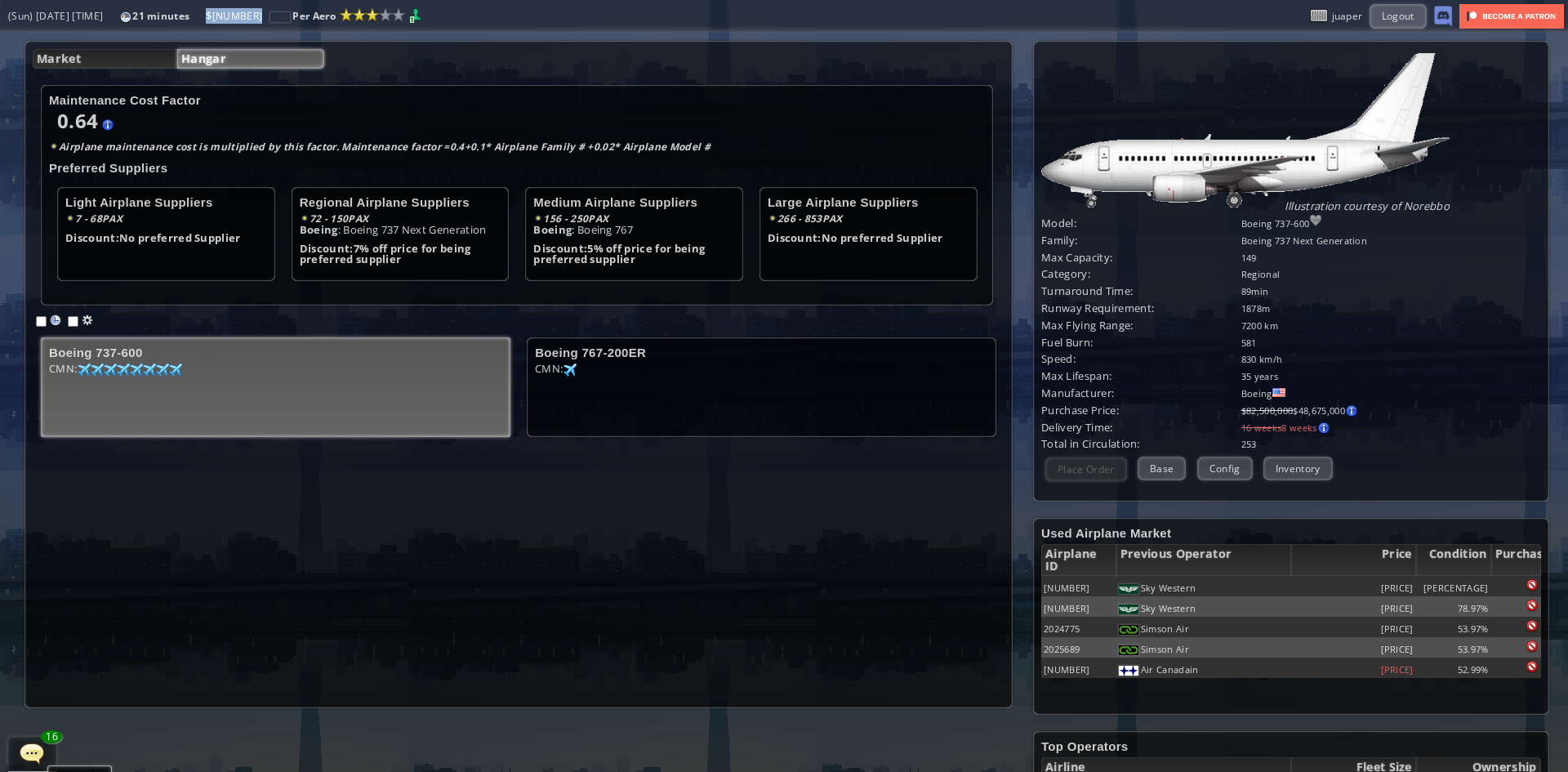 click on "(Sun) [DATE] [TIME]
[NUMBER] minutes
[PRICE]
Per Aero
Reputation: 106.99 (Lesser International Airline) Next Grade: 125
1
Per Aero
[PRICE]
1
Login
Sign Up
juaper
Logout" at bounding box center (784, 16) 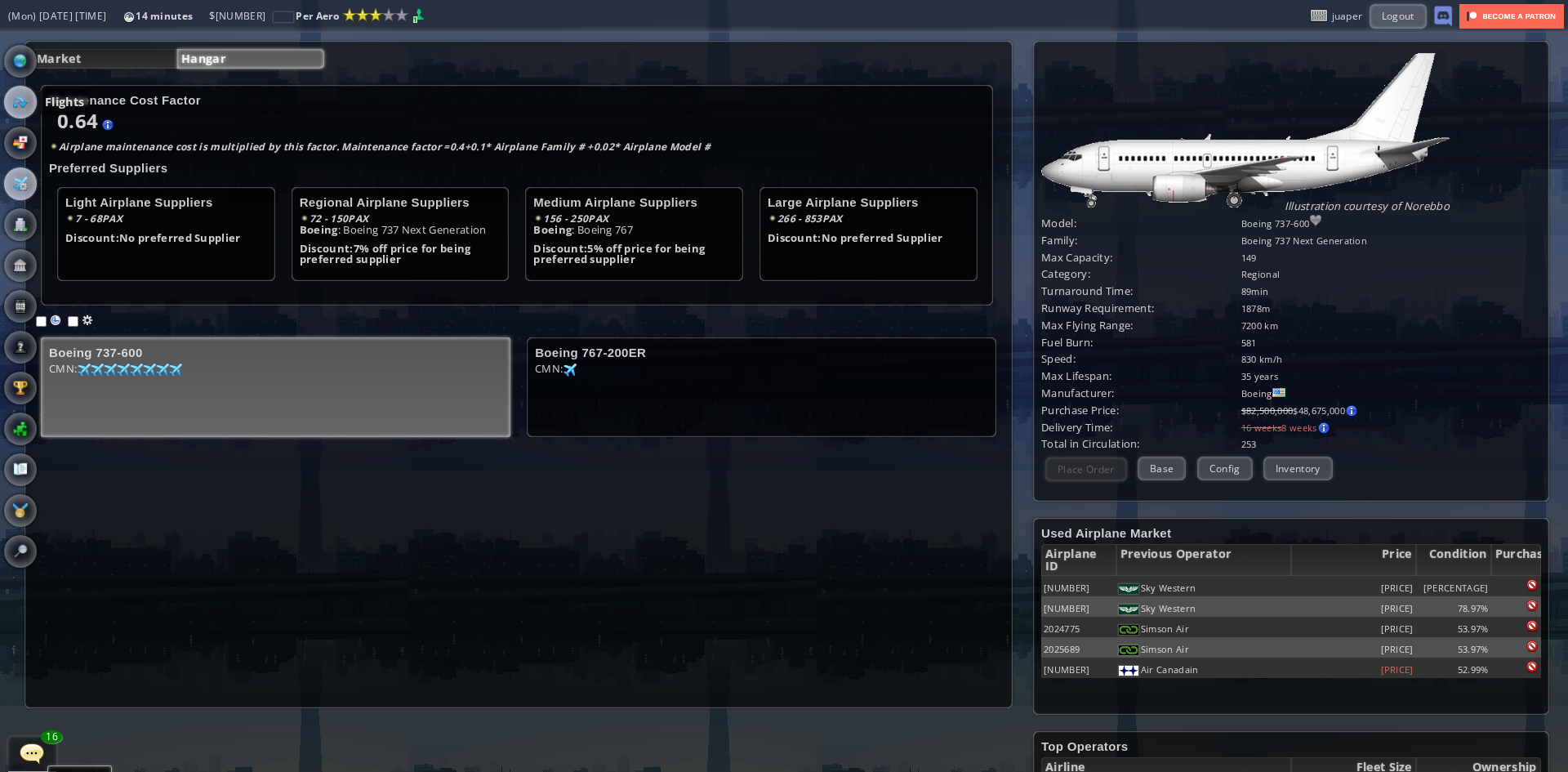 click at bounding box center (20, 102) 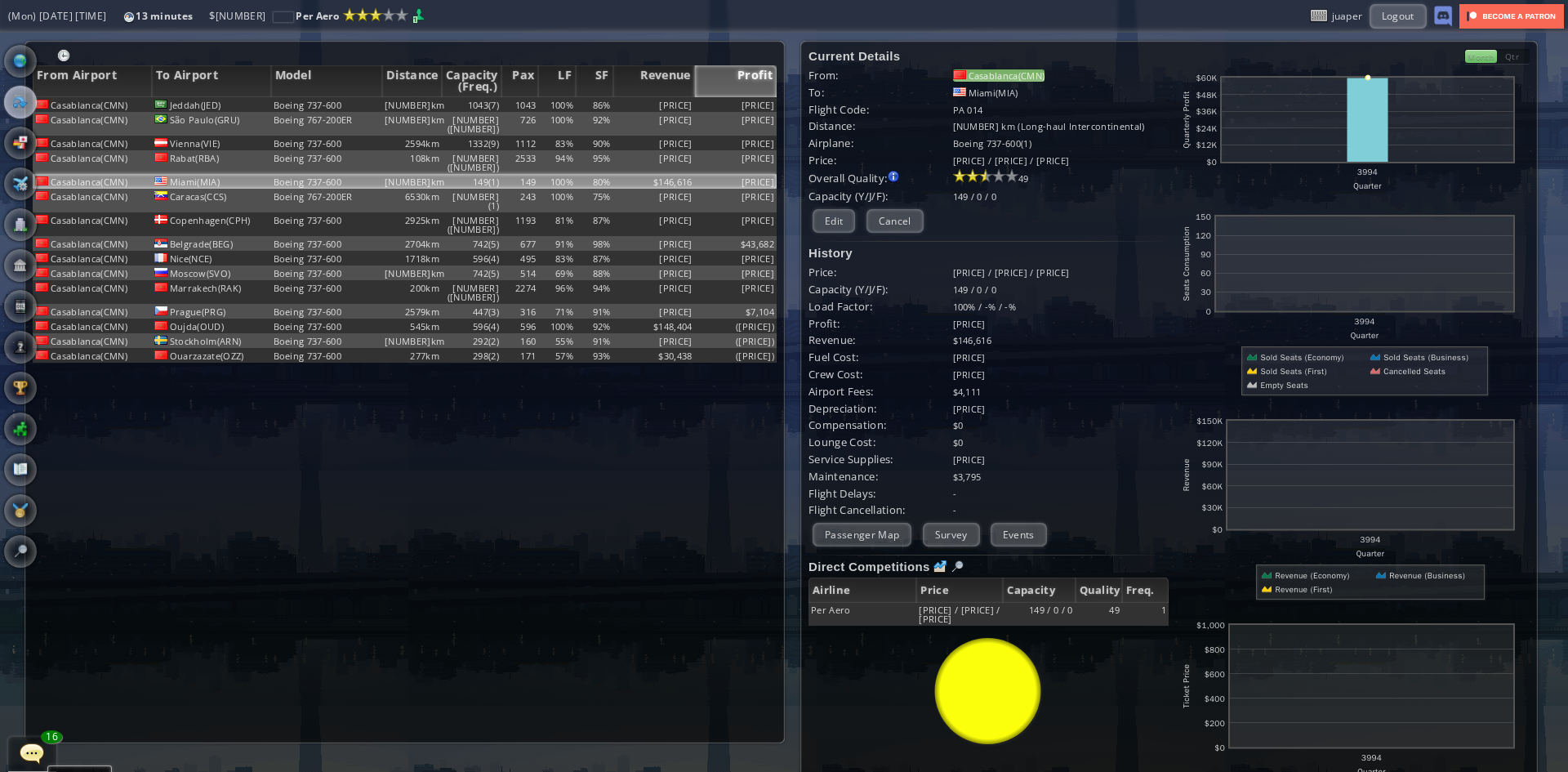click on "Casablanca(CMN)" at bounding box center [999, 75] 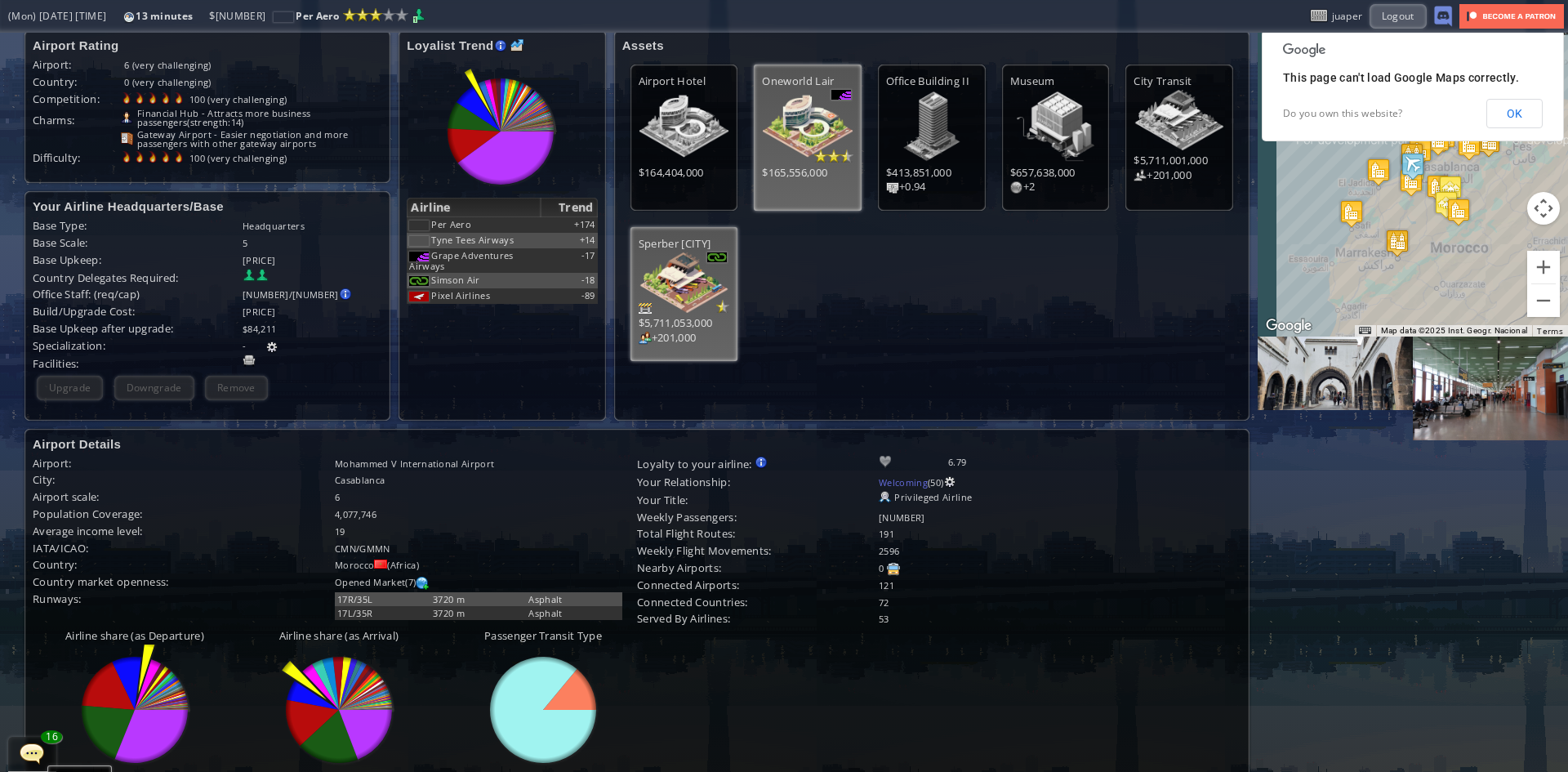 scroll, scrollTop: 0, scrollLeft: 0, axis: both 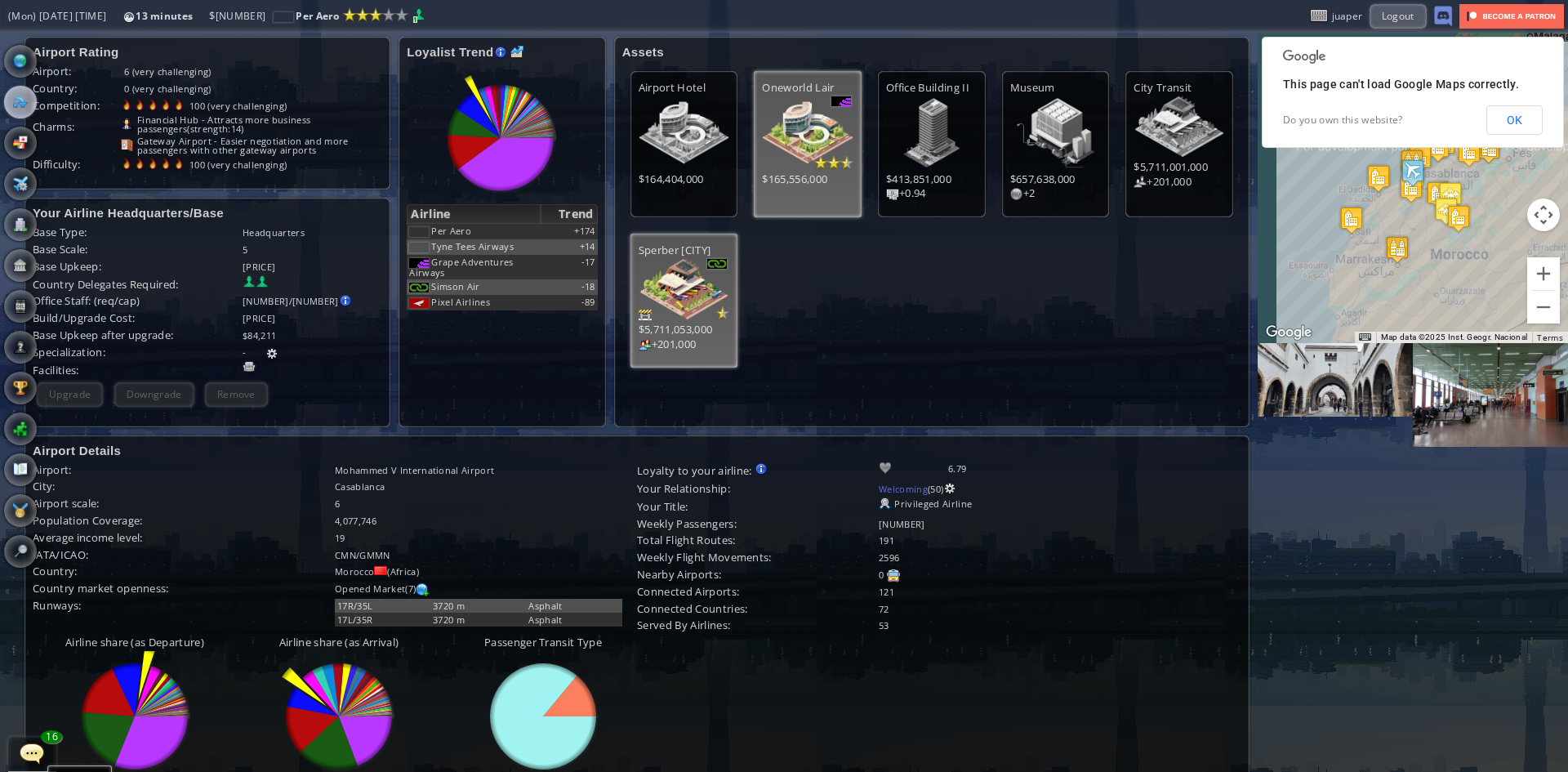 click on "OK" at bounding box center (1514, 120) 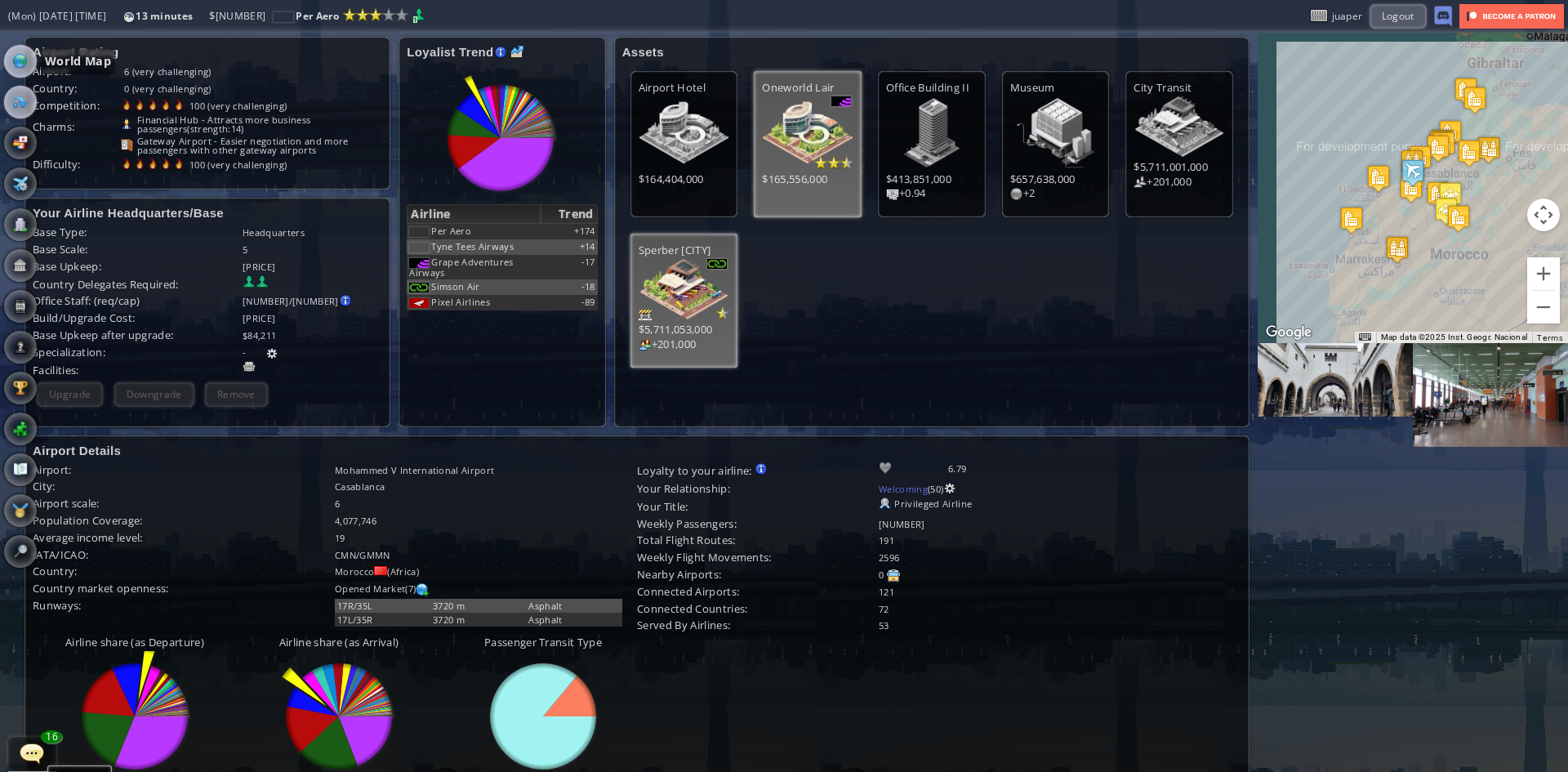 click at bounding box center (20, 61) 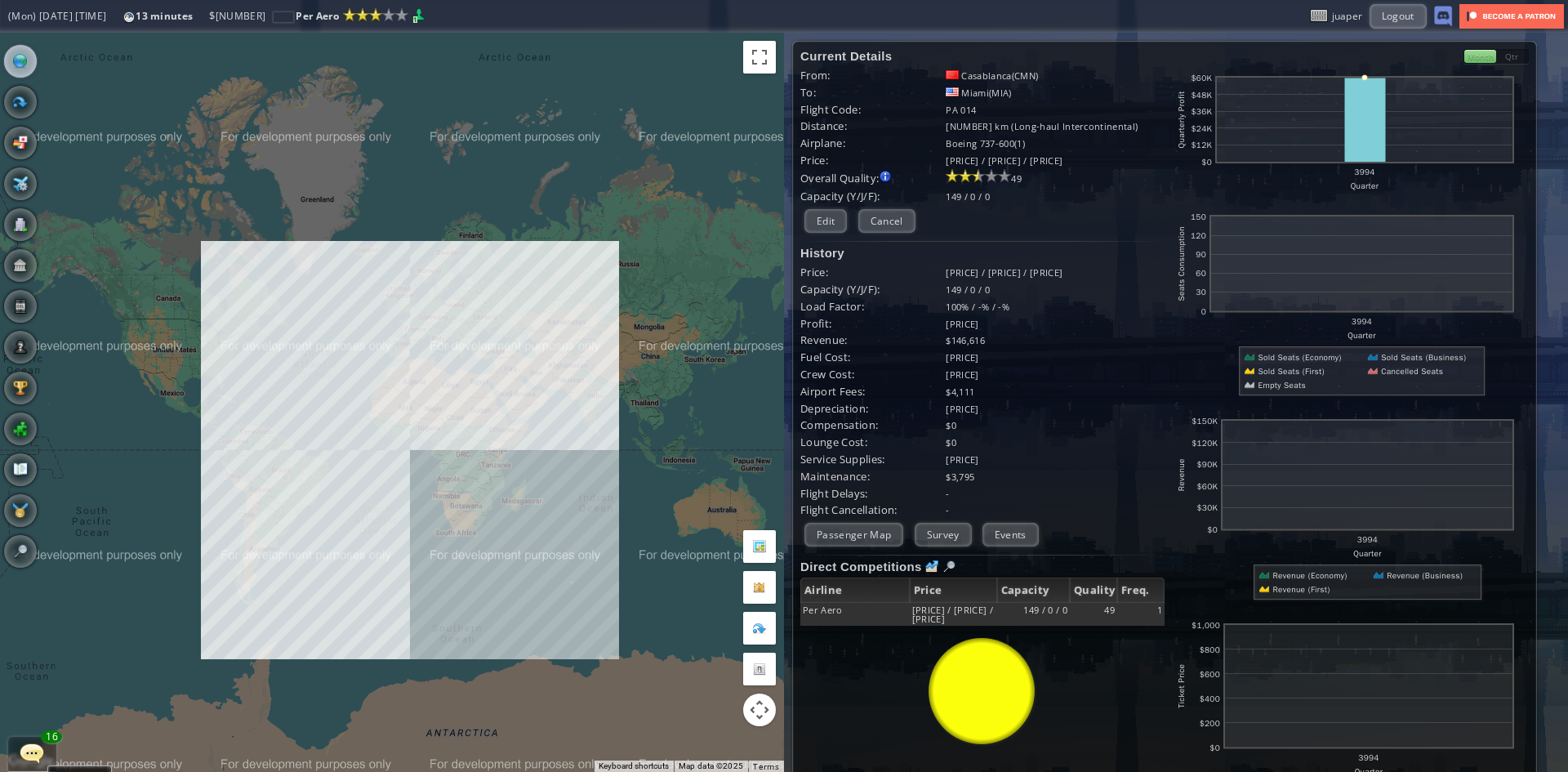 click on "To navigate, press the arrow keys." at bounding box center [392, 402] 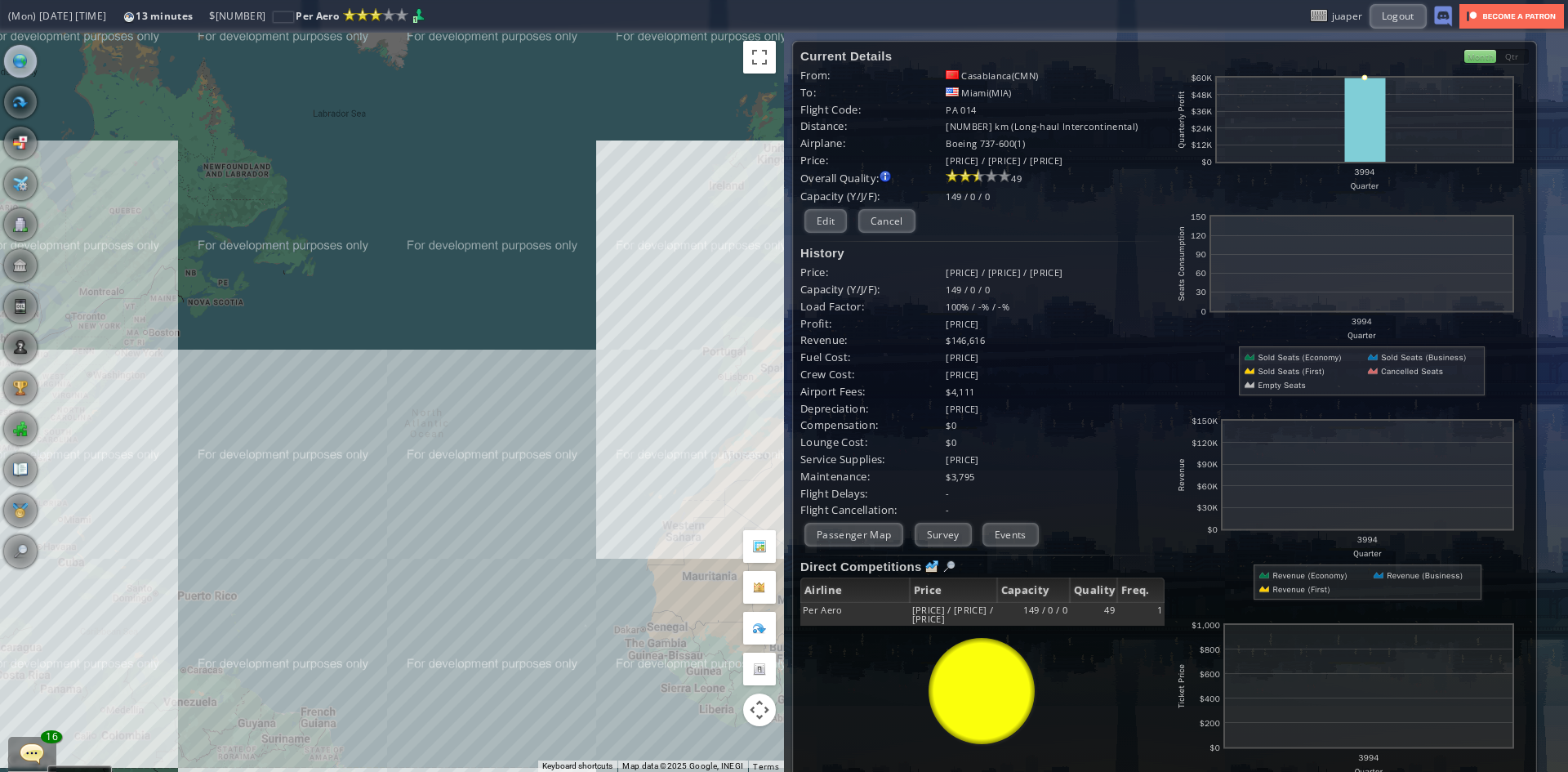 click at bounding box center (6, 386) 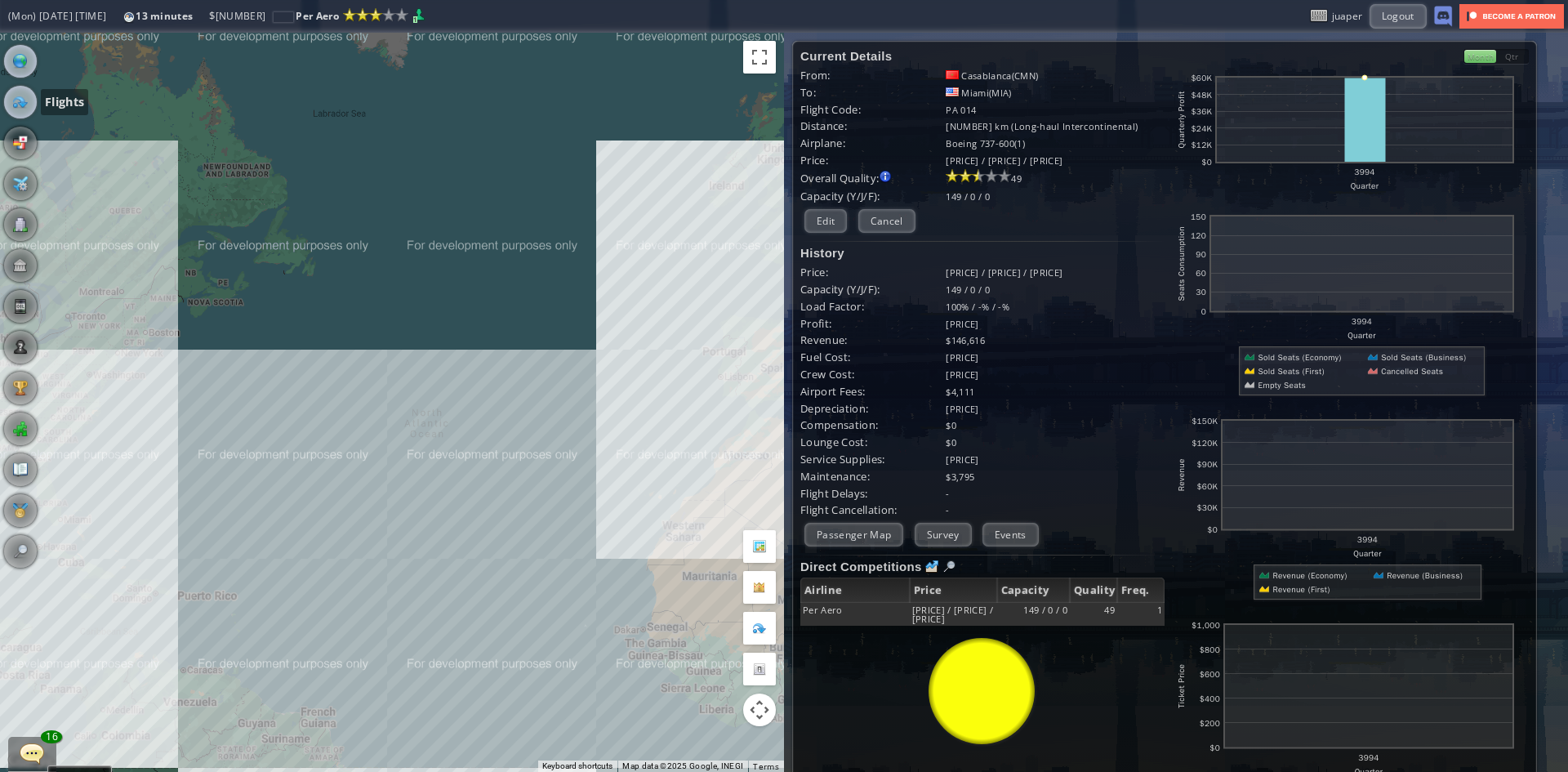 click at bounding box center (20, 102) 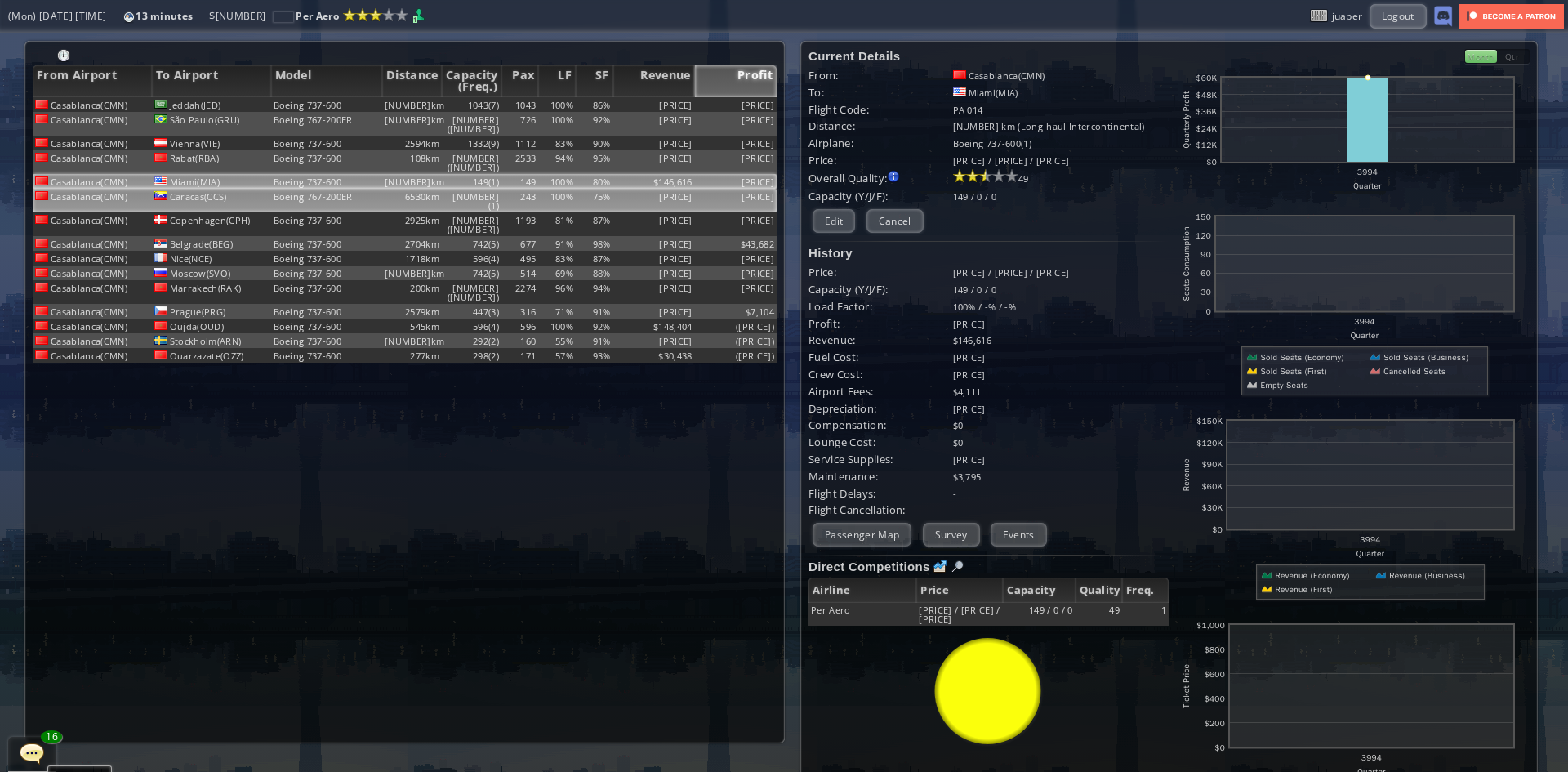 click on "100%" at bounding box center [557, 105] 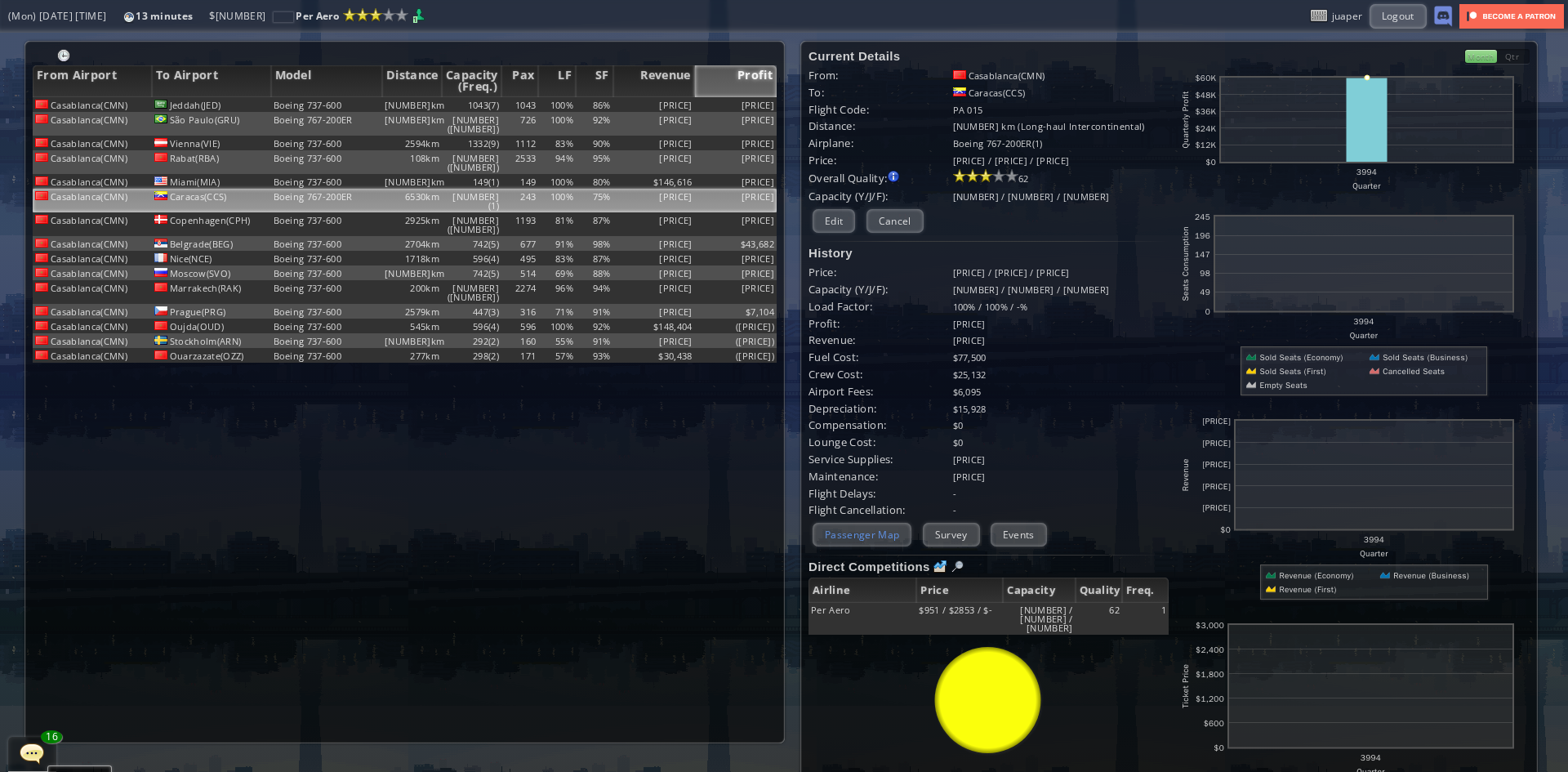 click on "Passenger Map" at bounding box center [862, 534] 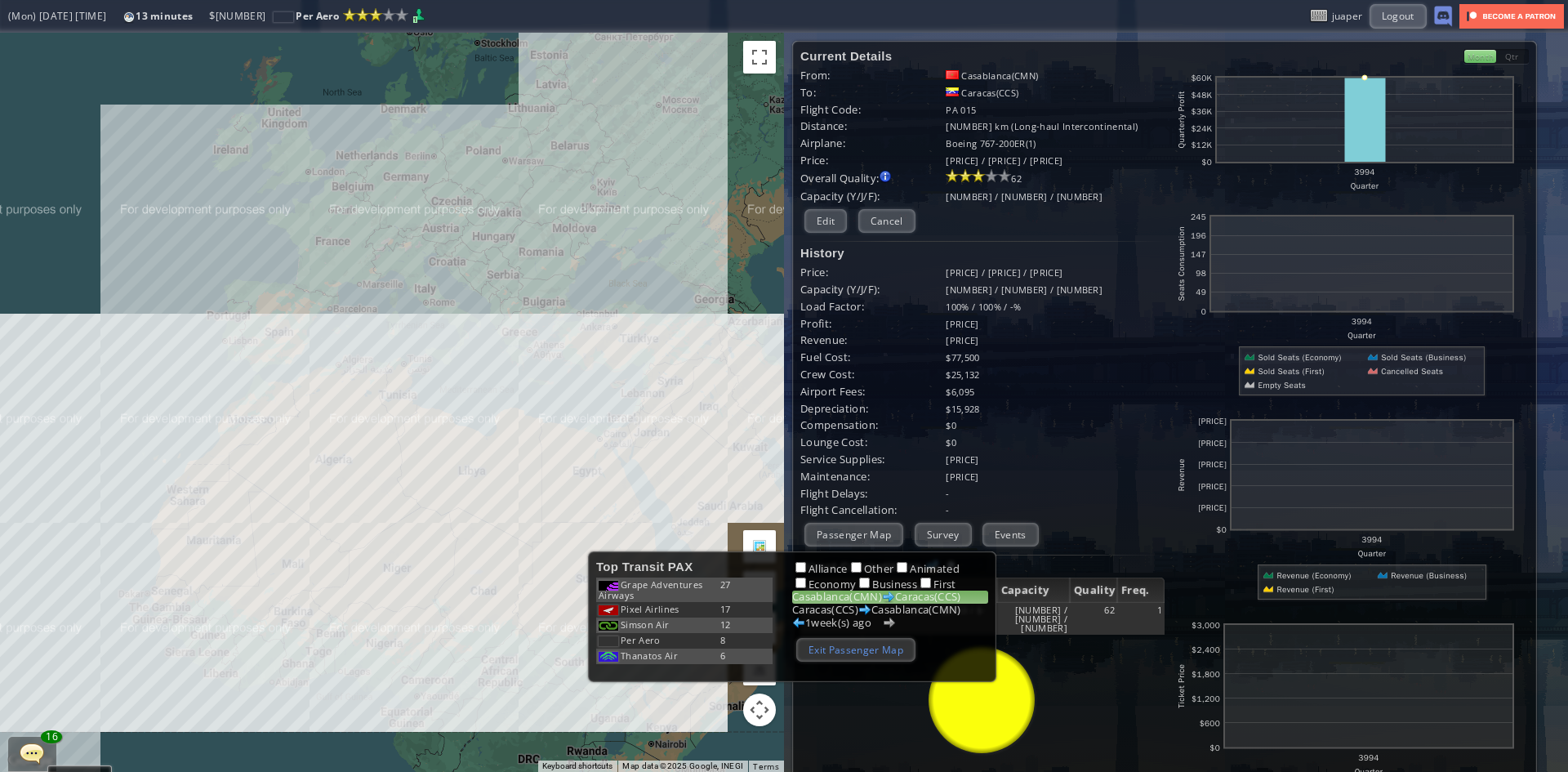 click on "Exit Passenger Map" at bounding box center [856, 649] 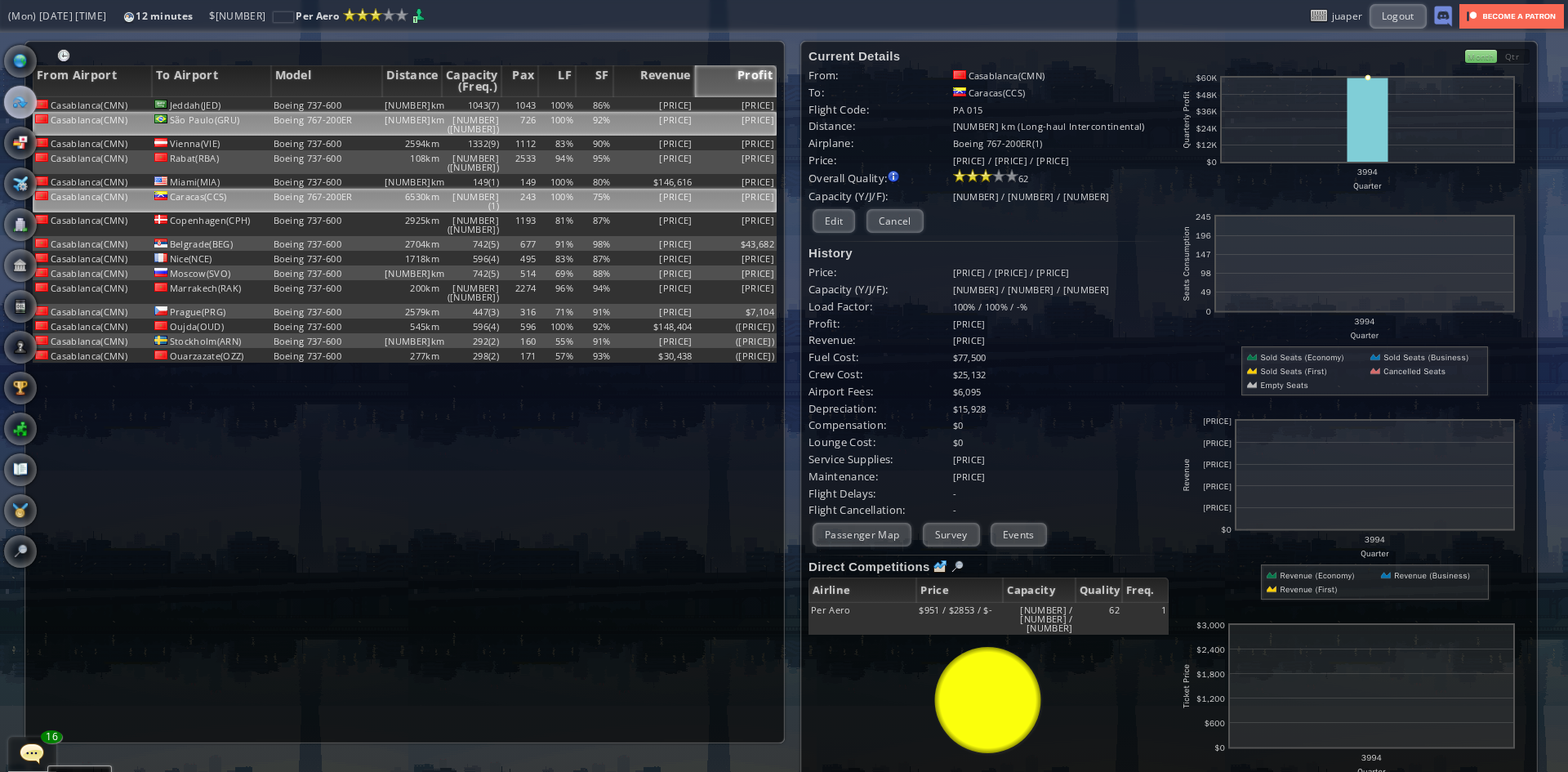 click on "São Paulo(GRU)" at bounding box center [212, 105] 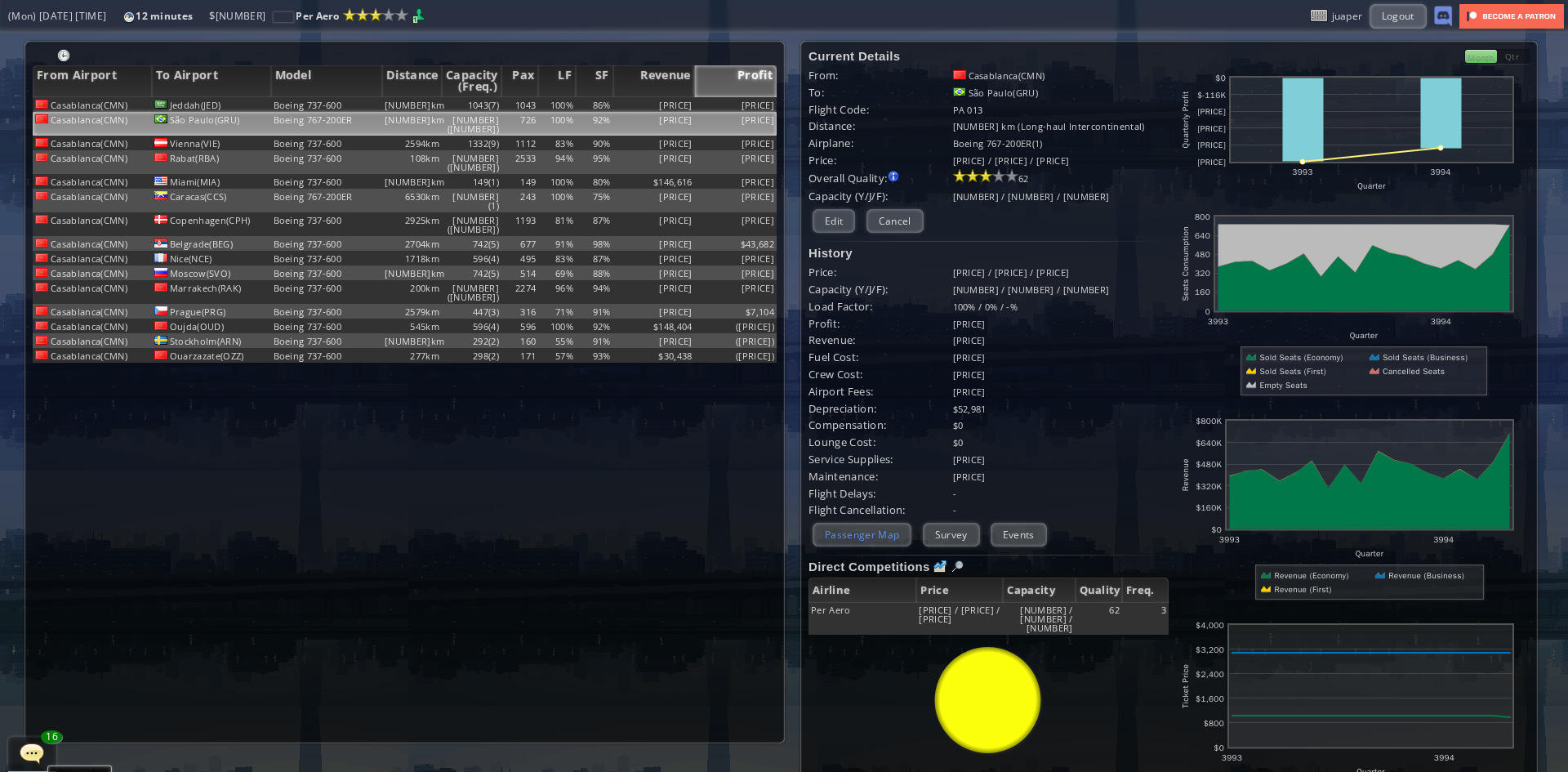 click on "Passenger Map" at bounding box center [862, 534] 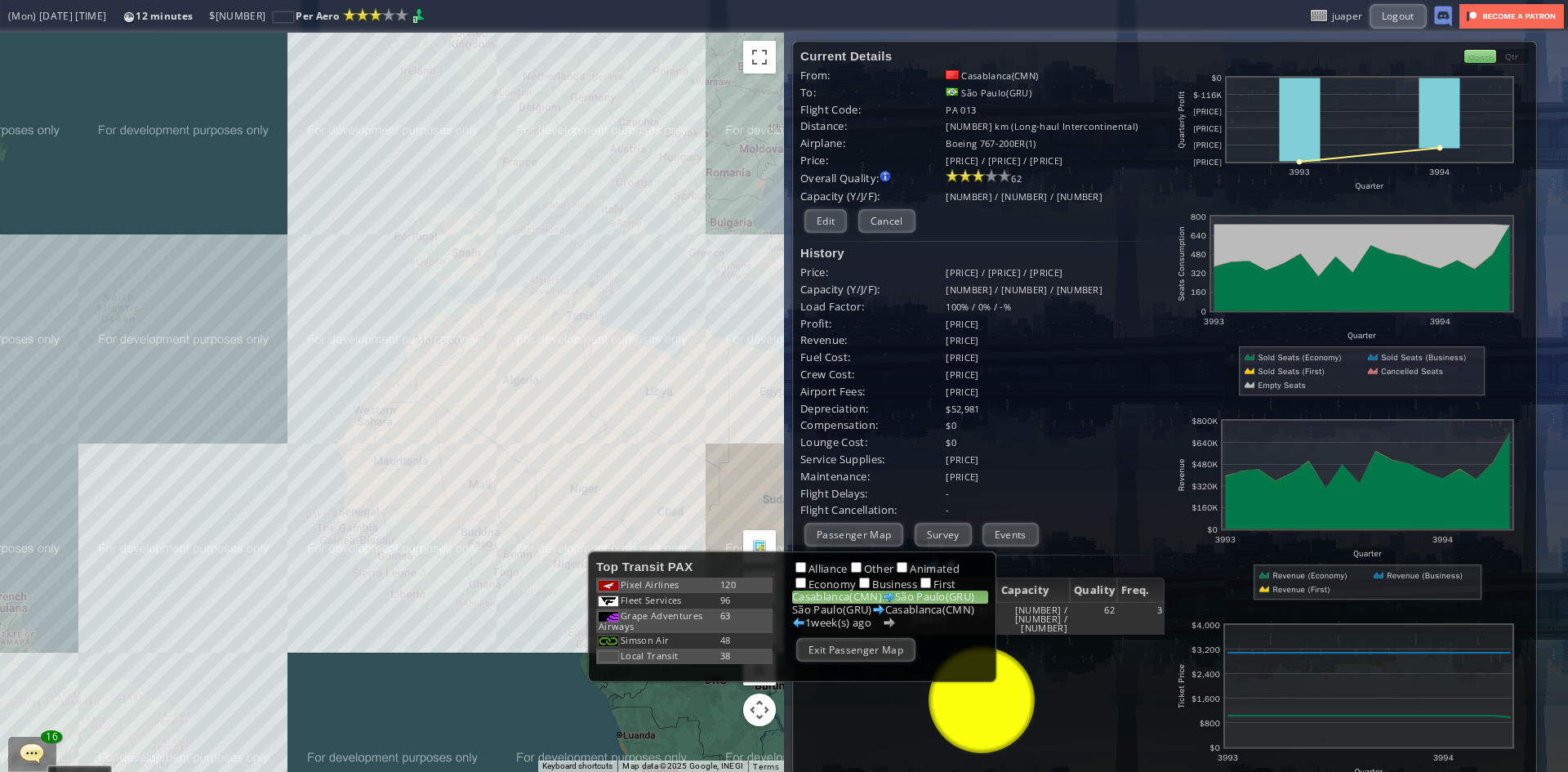 drag, startPoint x: 581, startPoint y: 472, endPoint x: 659, endPoint y: 276, distance: 210.9502 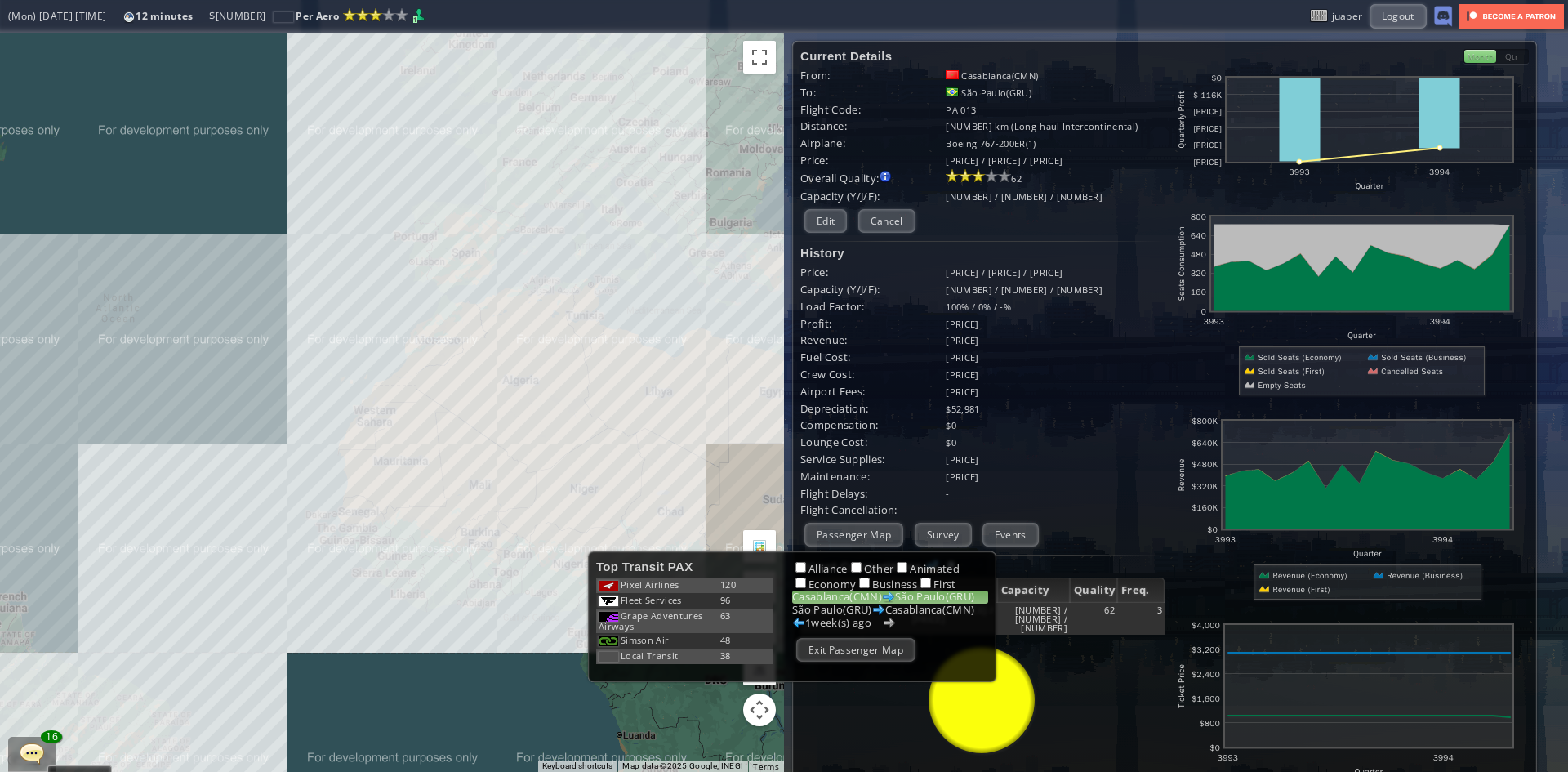 click on "To navigate, press the arrow keys." at bounding box center (392, 402) 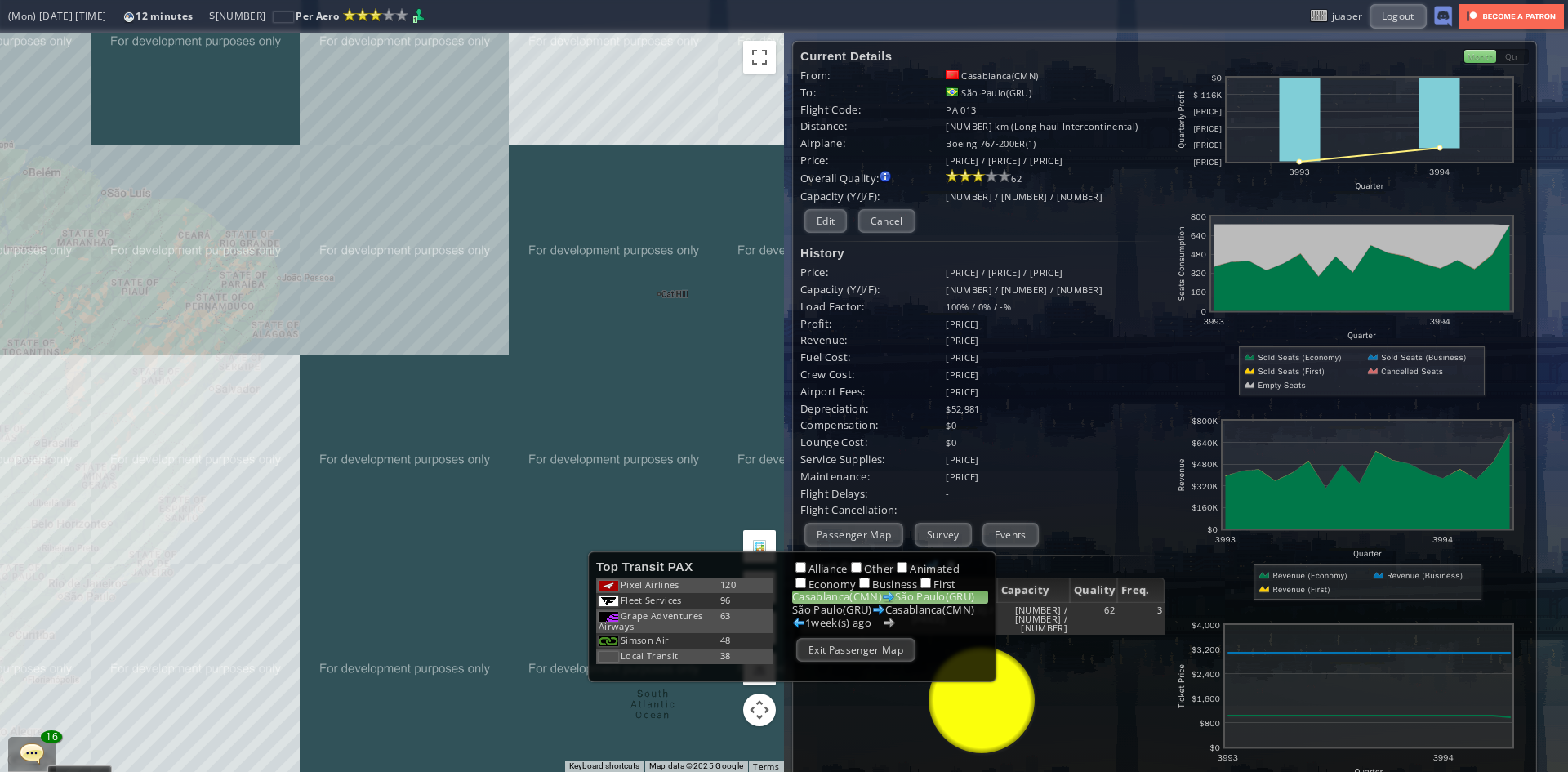 drag, startPoint x: 395, startPoint y: 431, endPoint x: 547, endPoint y: 295, distance: 203.96 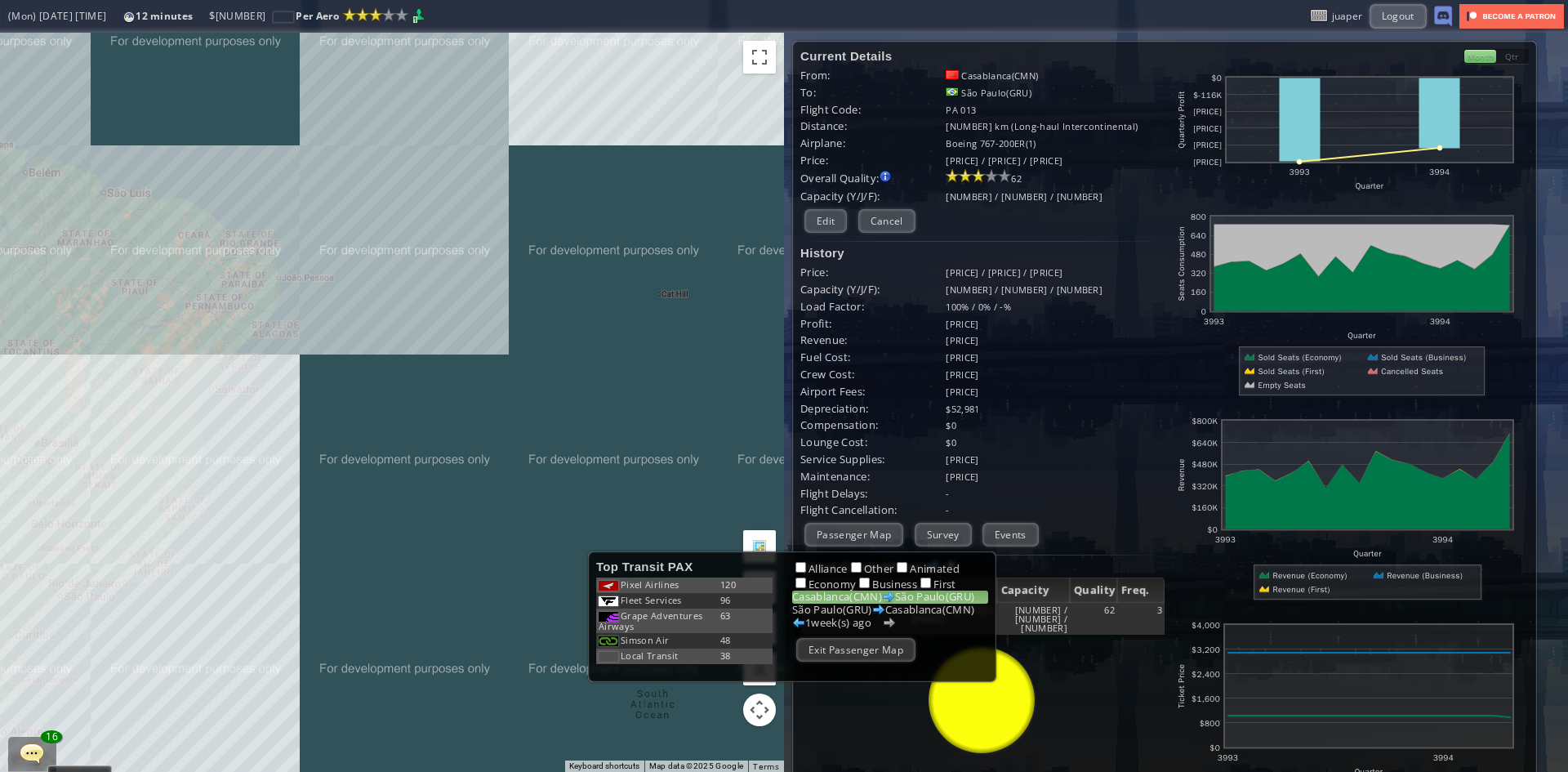 click on "To navigate, press the arrow keys." at bounding box center (392, 402) 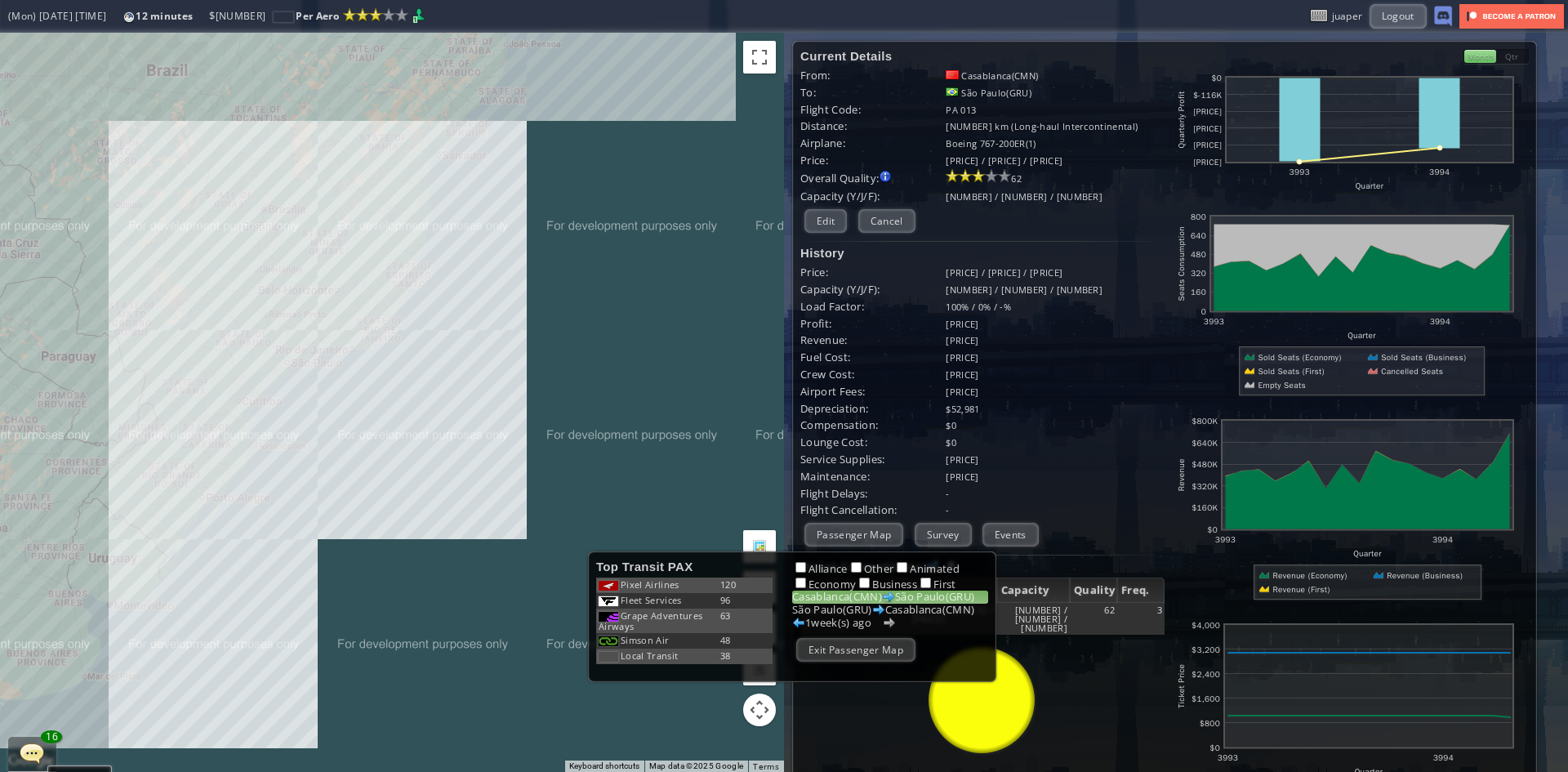 click on "Pixel Airlines" at bounding box center [650, 584] 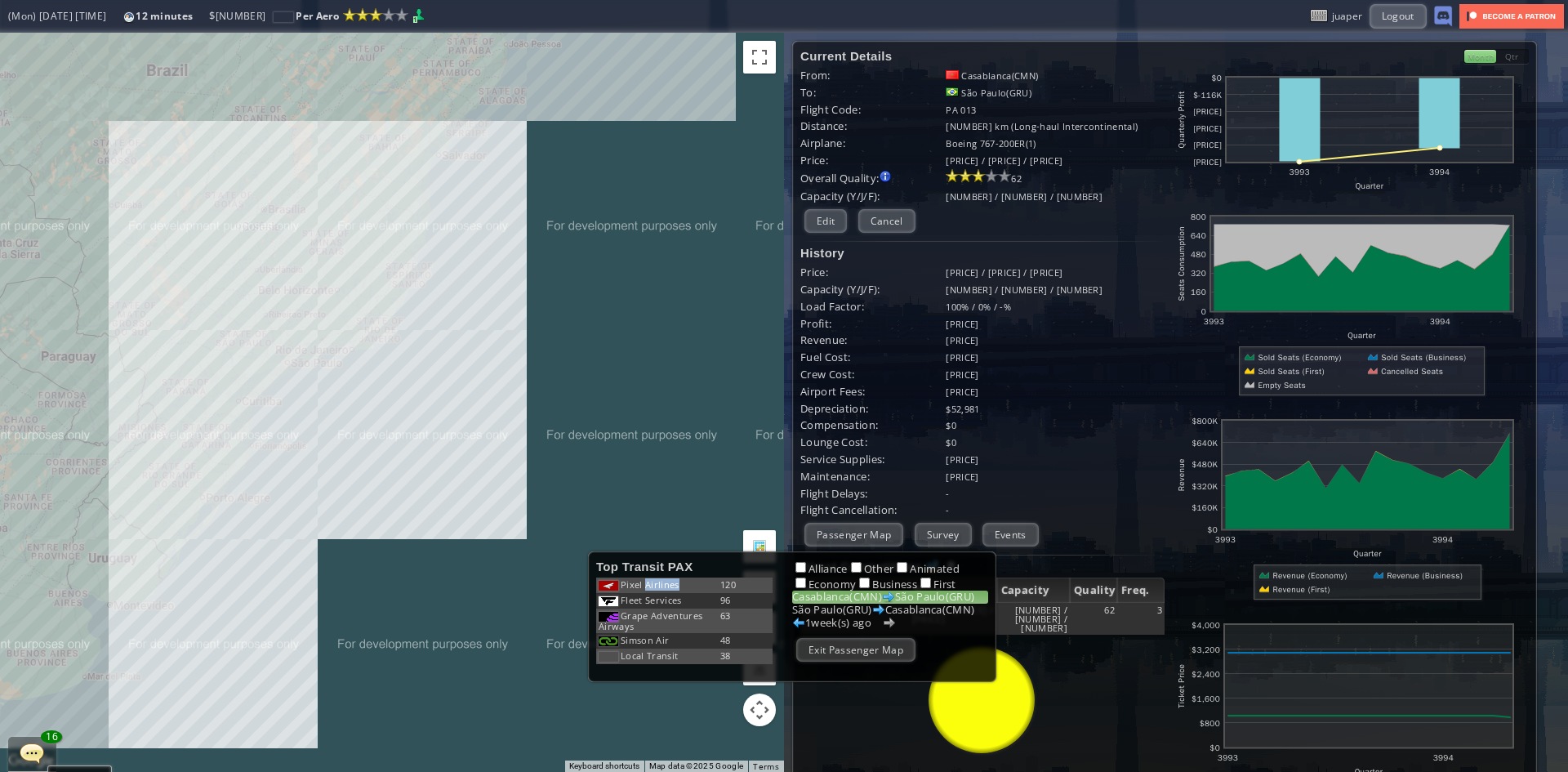 click on "Pixel Airlines" at bounding box center (650, 584) 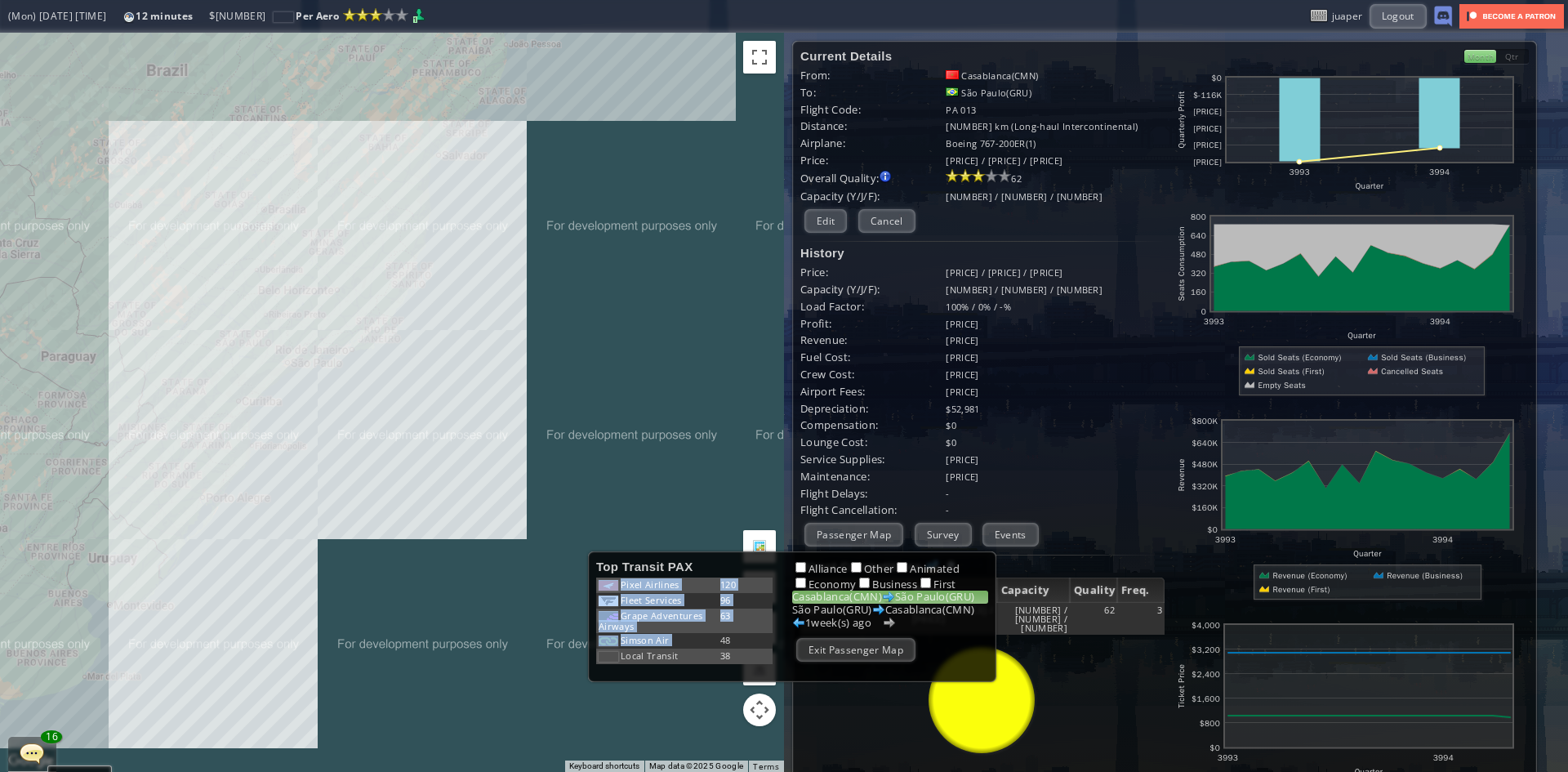 drag, startPoint x: 649, startPoint y: 580, endPoint x: 661, endPoint y: 640, distance: 61.188234 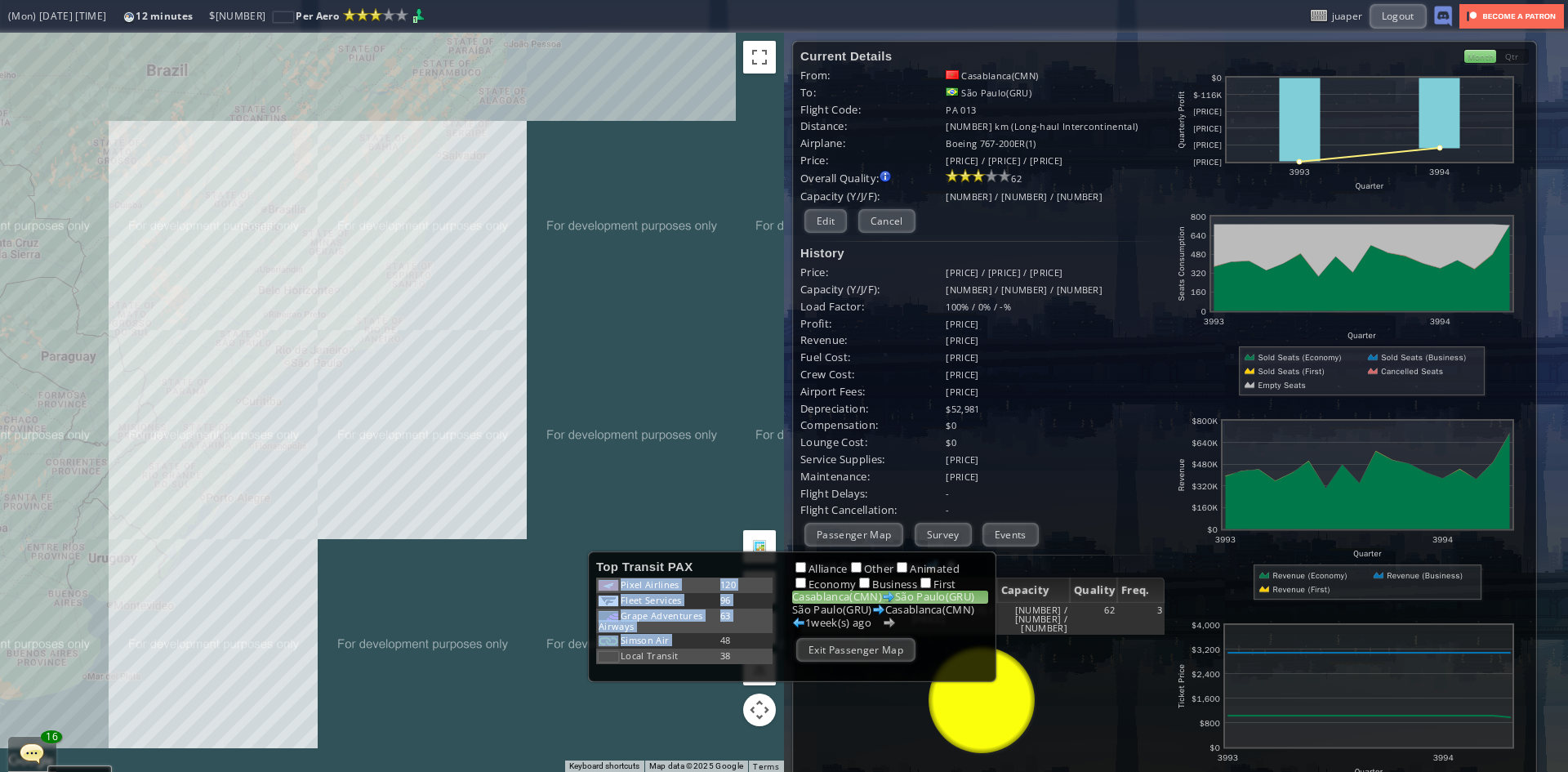 click on "Pixel Airlines 120 Fleet Services 96 Grape Adventures Airways 63 Simson Air 48 Local Transit 38 Simson Air 40 ForeverAir 37 Pixel Airlines 32 Local Transit 18 Grape Adventures Airways 18" at bounding box center (684, 621) 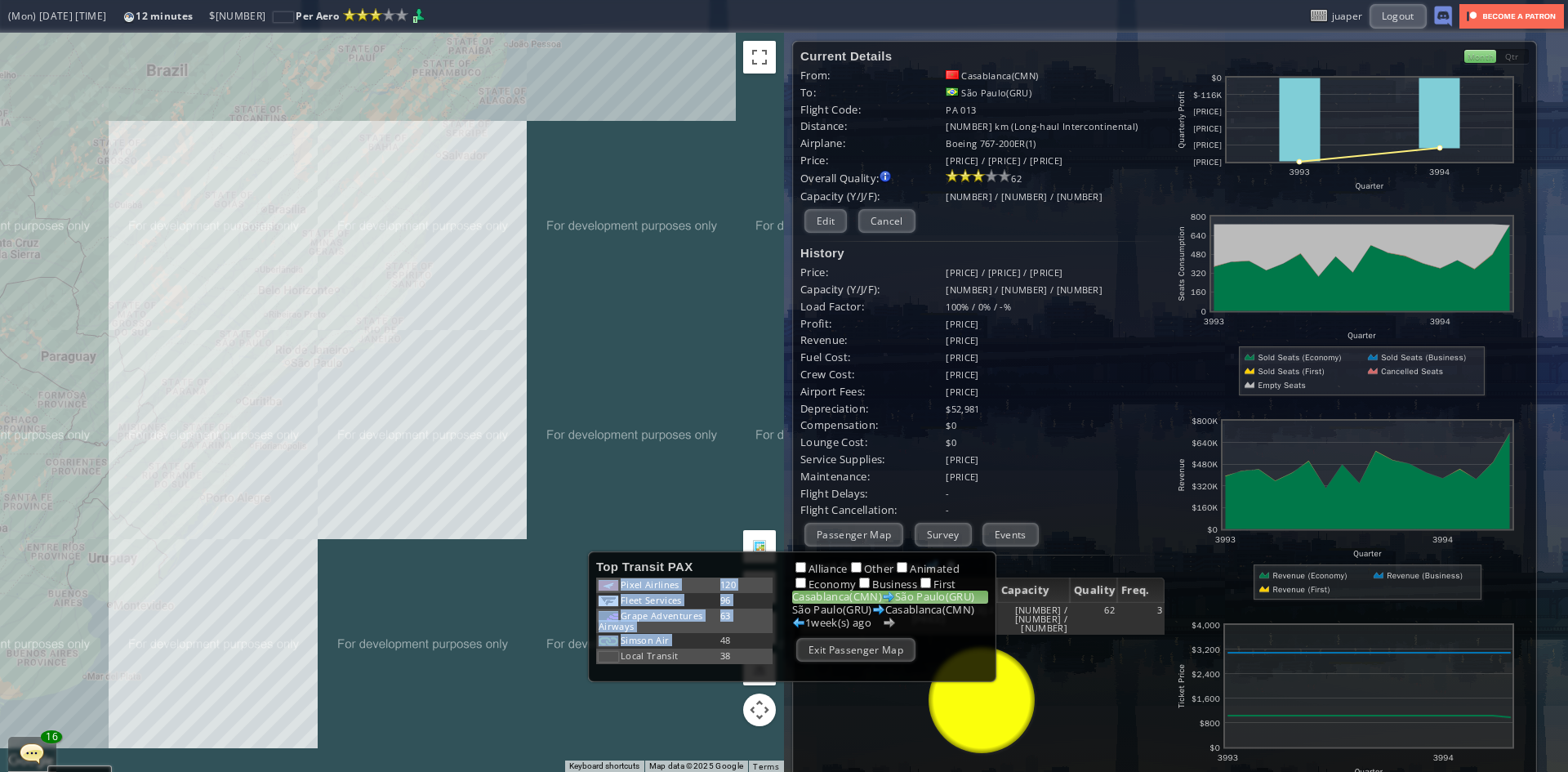 click on "Simson Air" at bounding box center (650, 584) 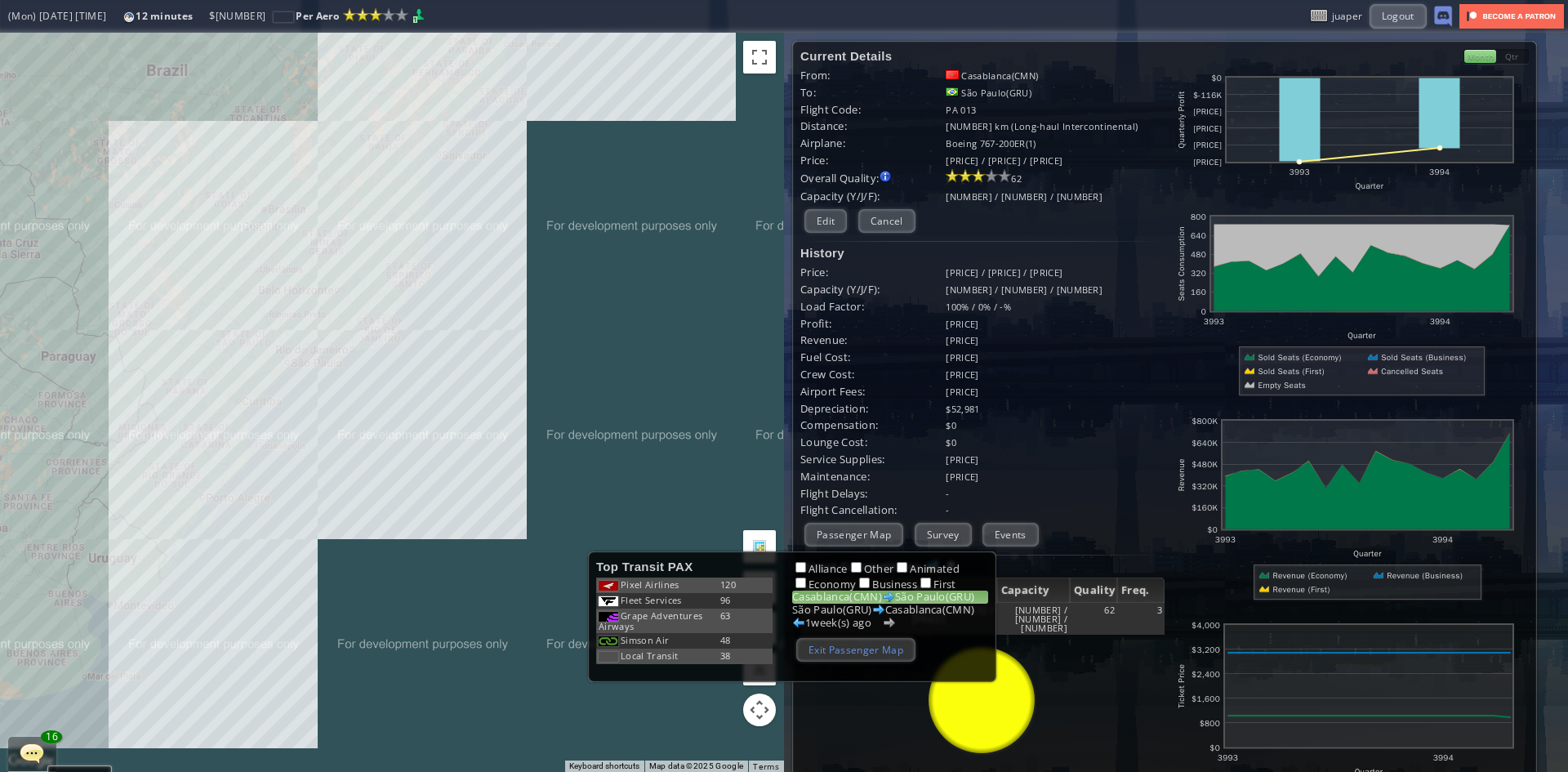 click on "Exit Passenger Map" at bounding box center [856, 649] 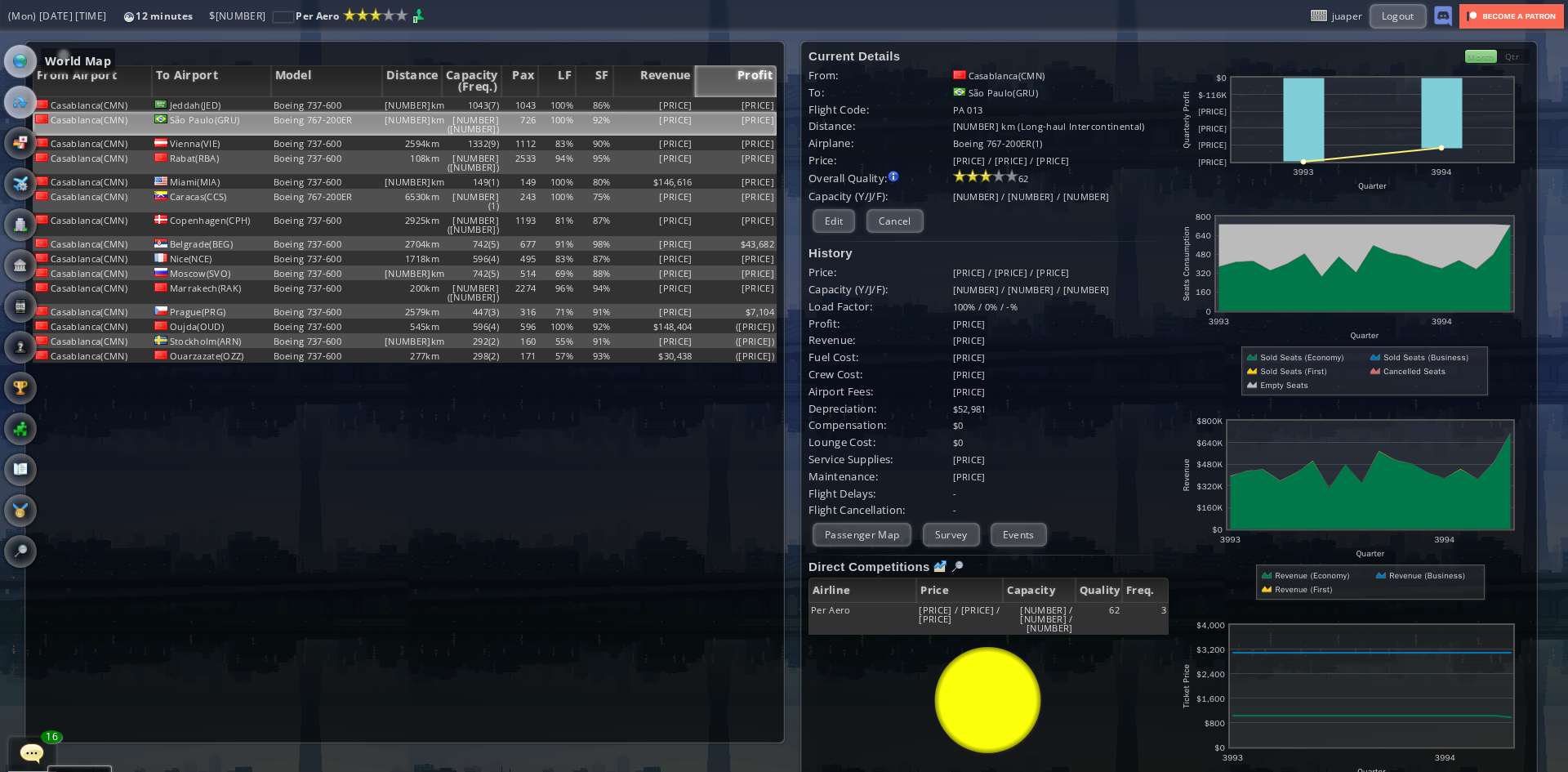 click at bounding box center [20, 61] 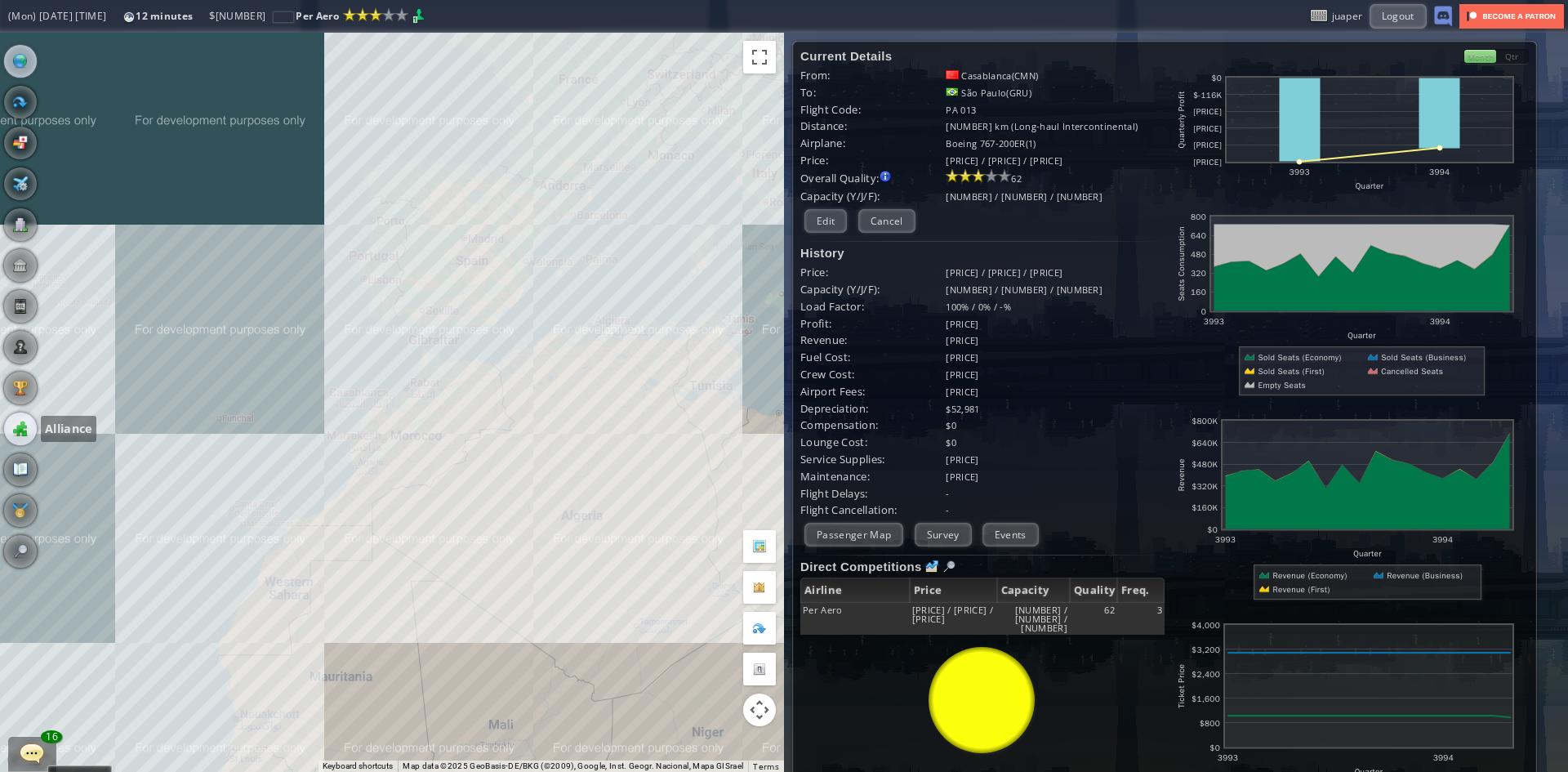 click at bounding box center [20, 429] 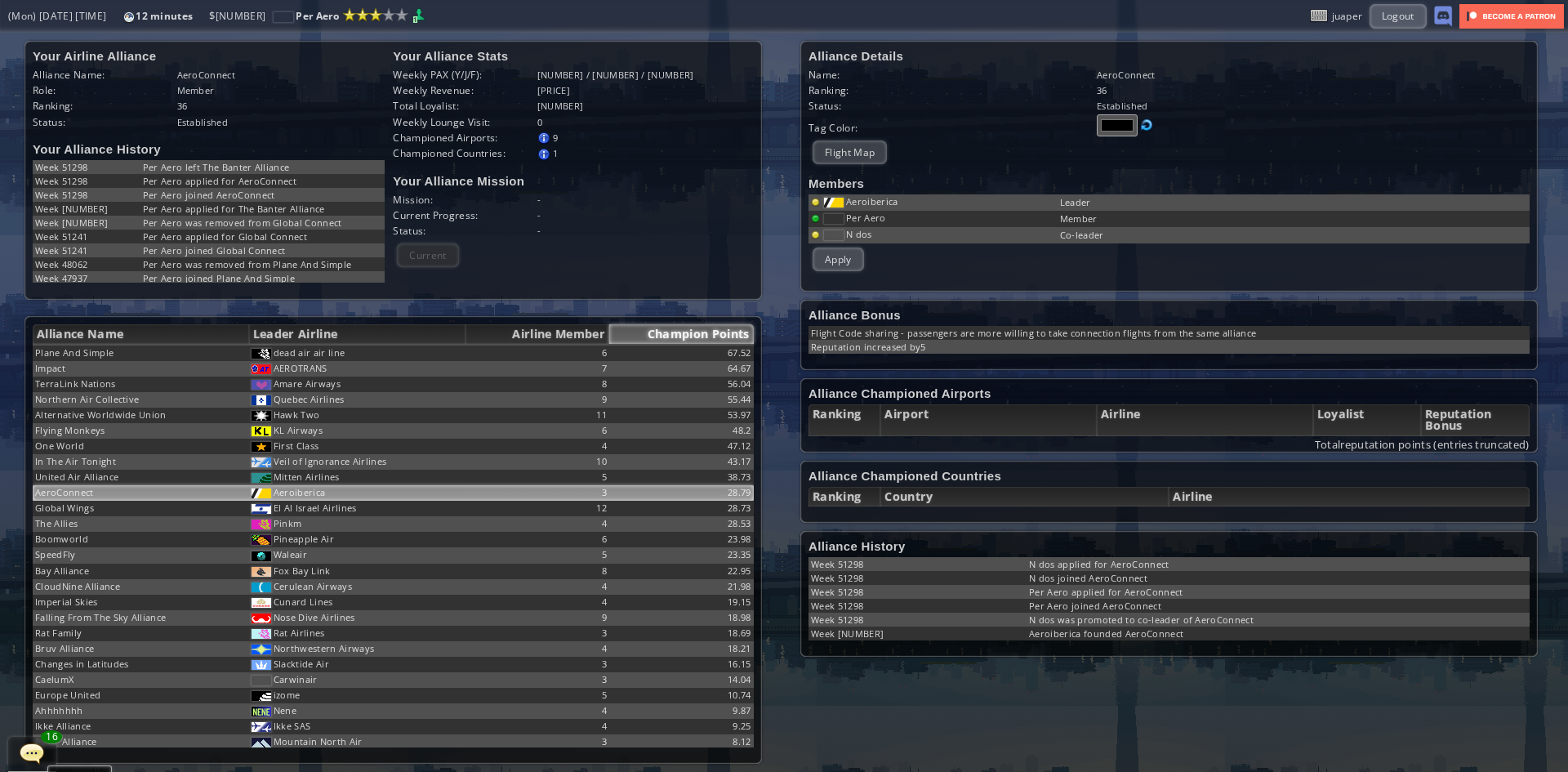 scroll, scrollTop: 545, scrollLeft: 0, axis: vertical 